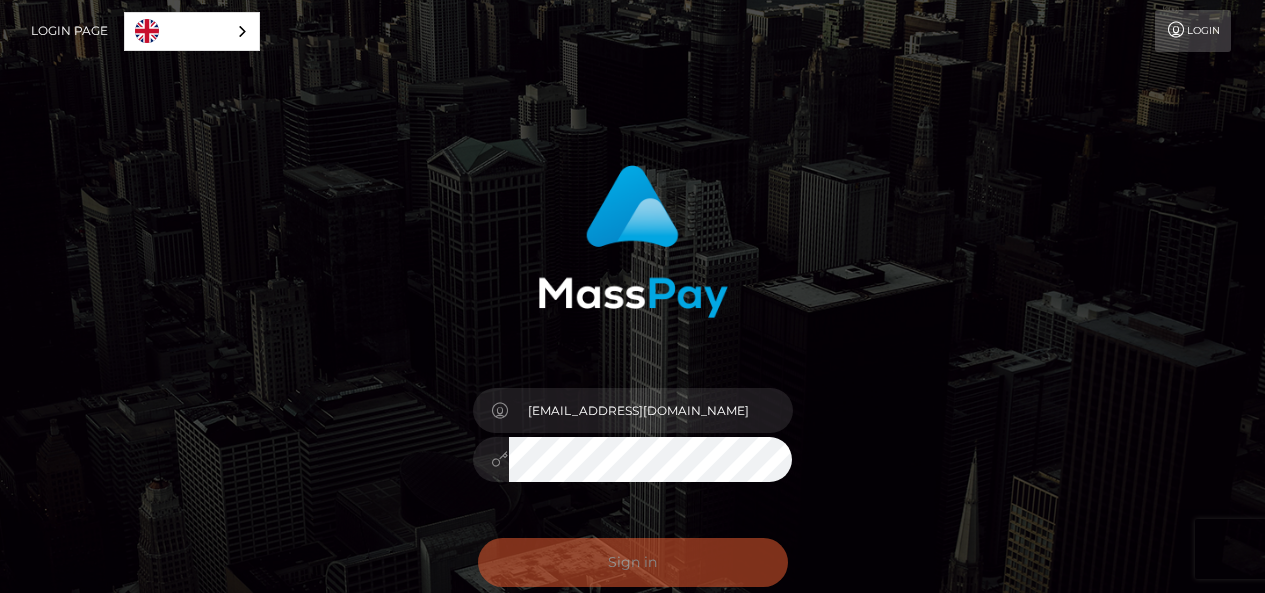 scroll, scrollTop: 0, scrollLeft: 0, axis: both 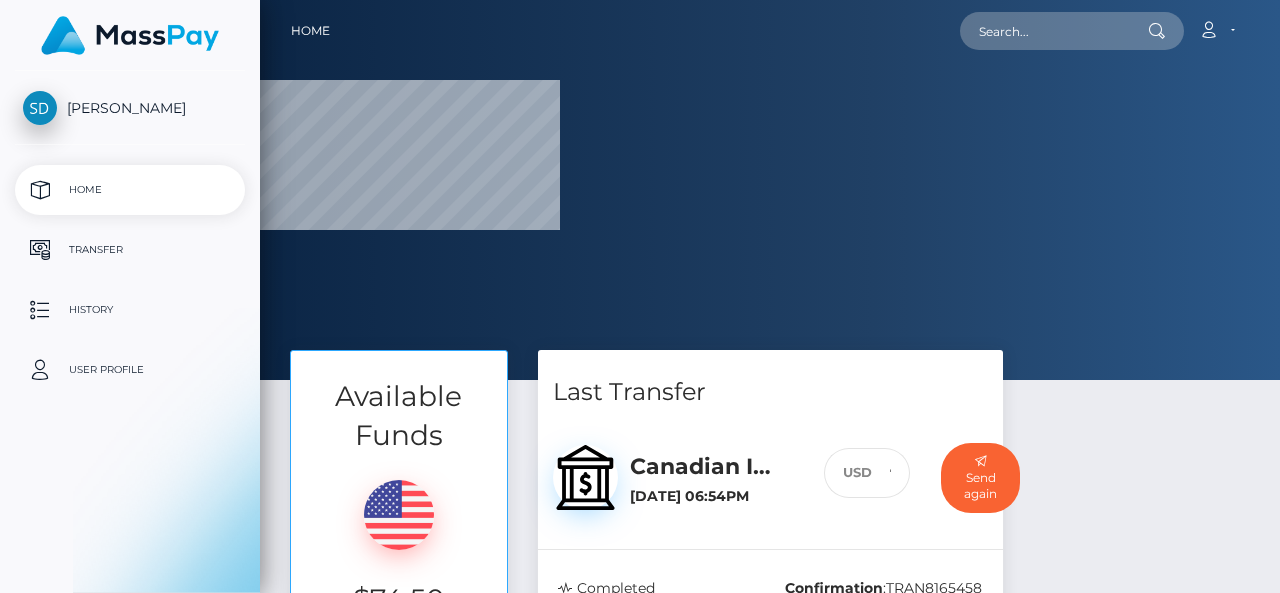 select 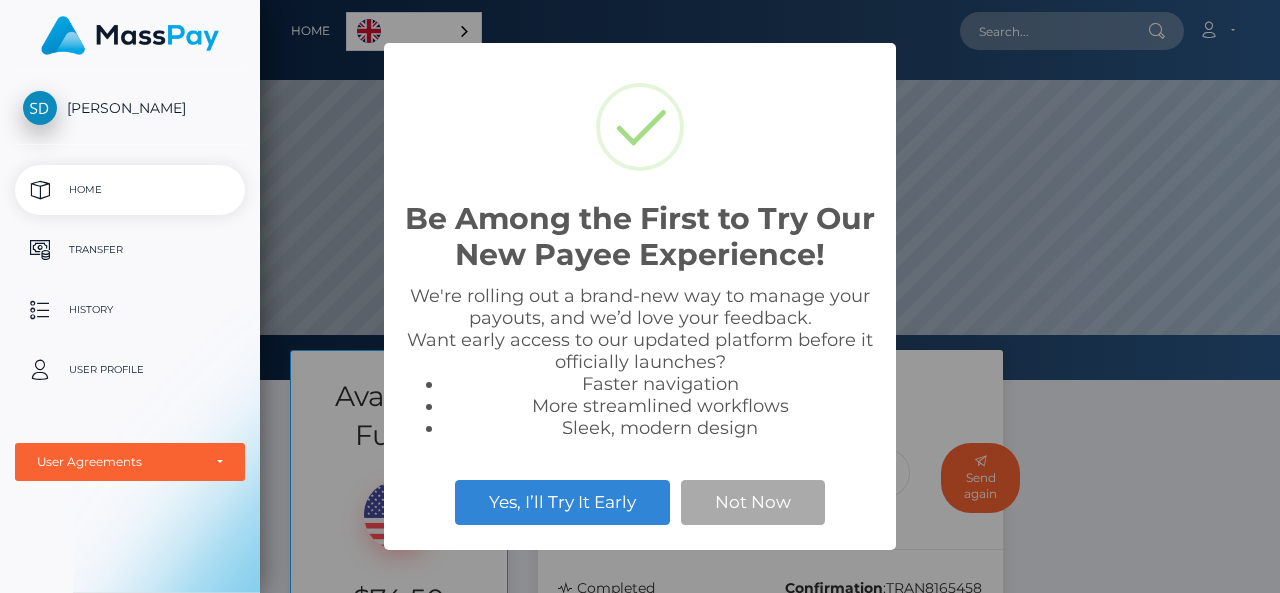 scroll, scrollTop: 999620, scrollLeft: 998980, axis: both 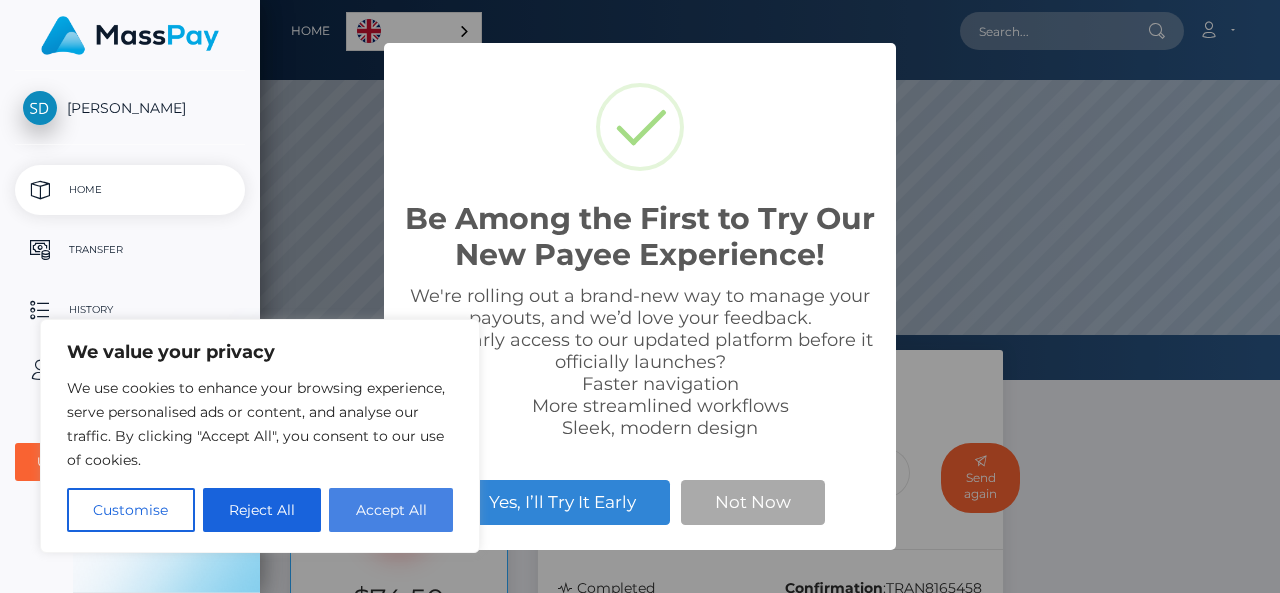 click on "Accept All" at bounding box center [391, 510] 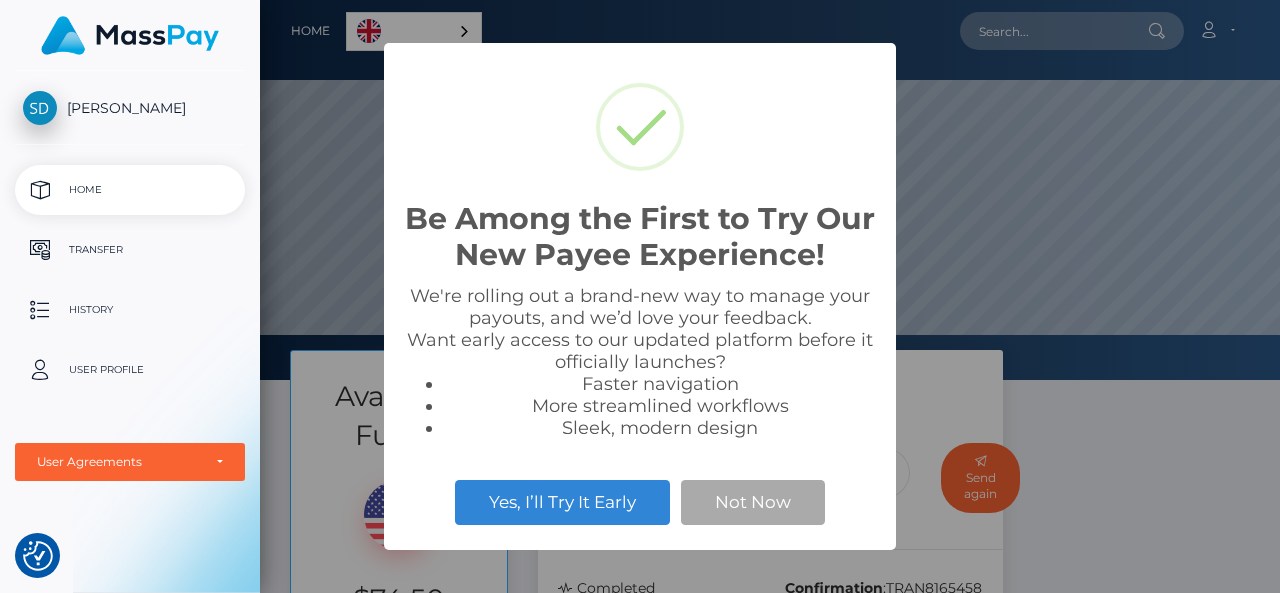 checkbox on "true" 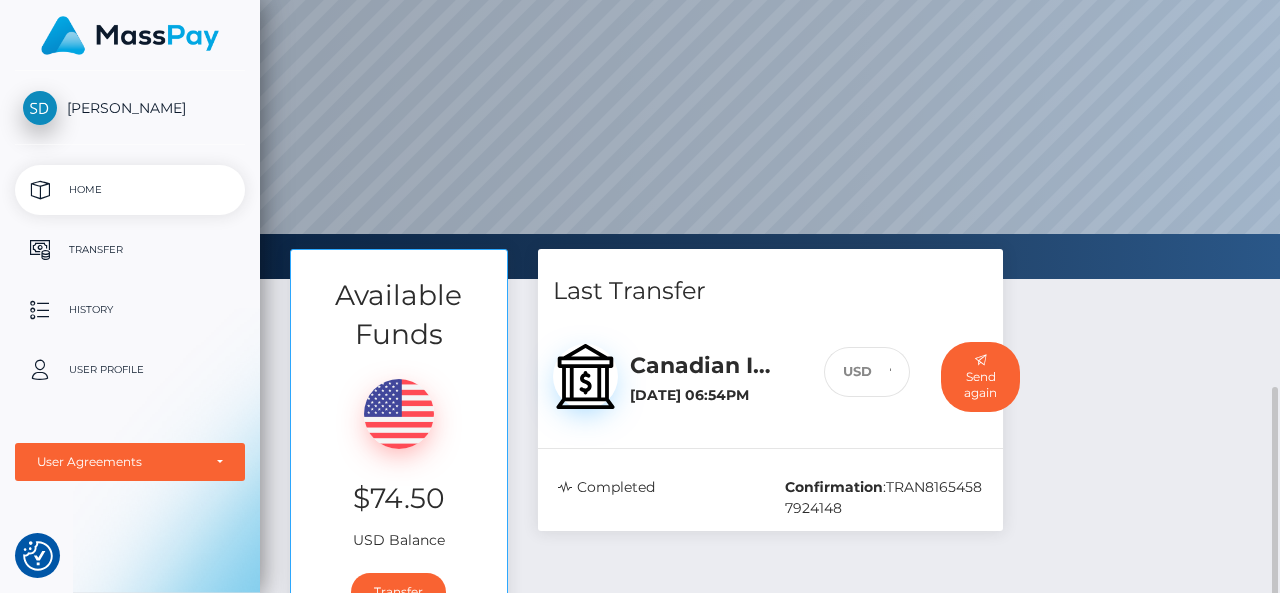 scroll, scrollTop: 323, scrollLeft: 0, axis: vertical 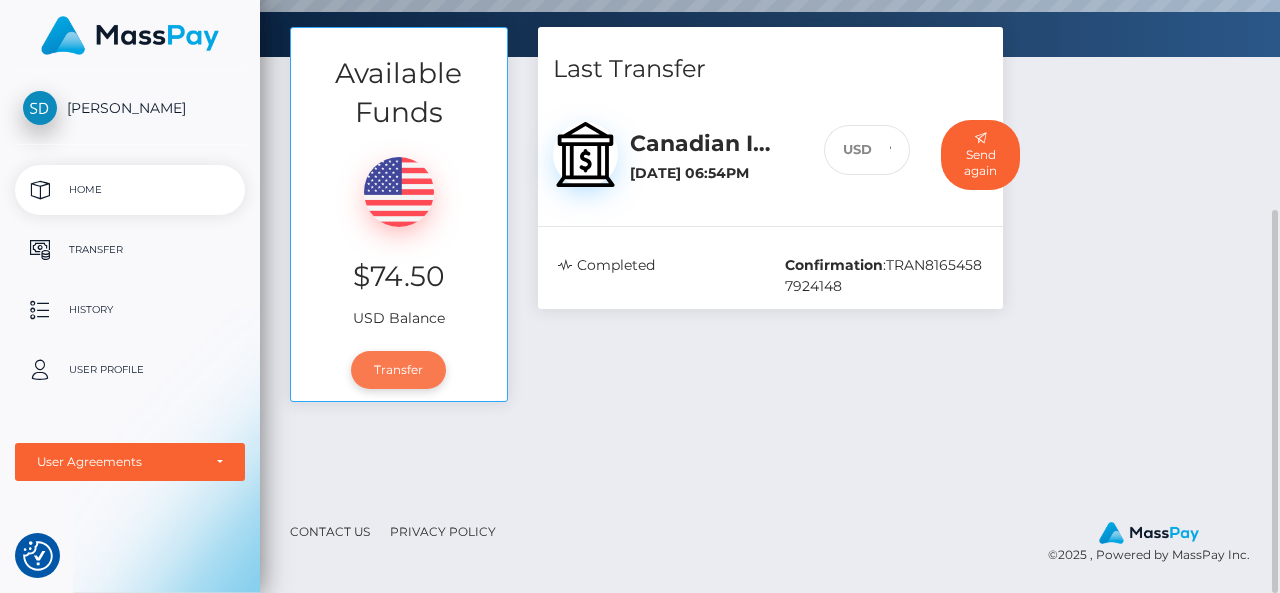 click on "Transfer" at bounding box center (398, 370) 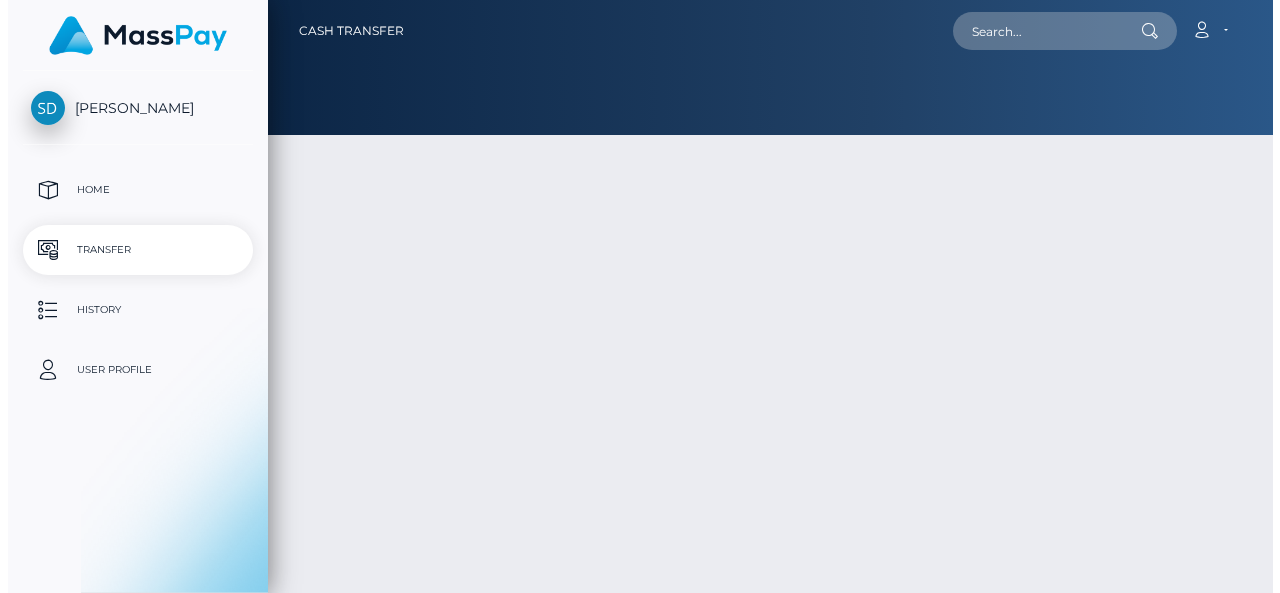 scroll, scrollTop: 0, scrollLeft: 0, axis: both 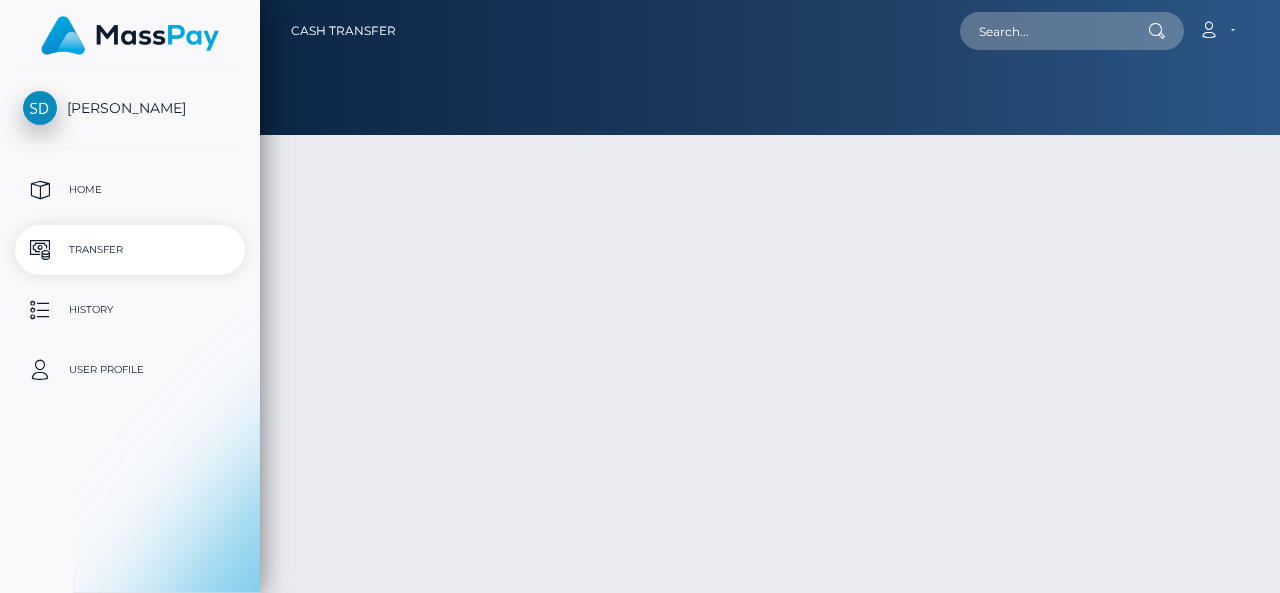 type on "74.5" 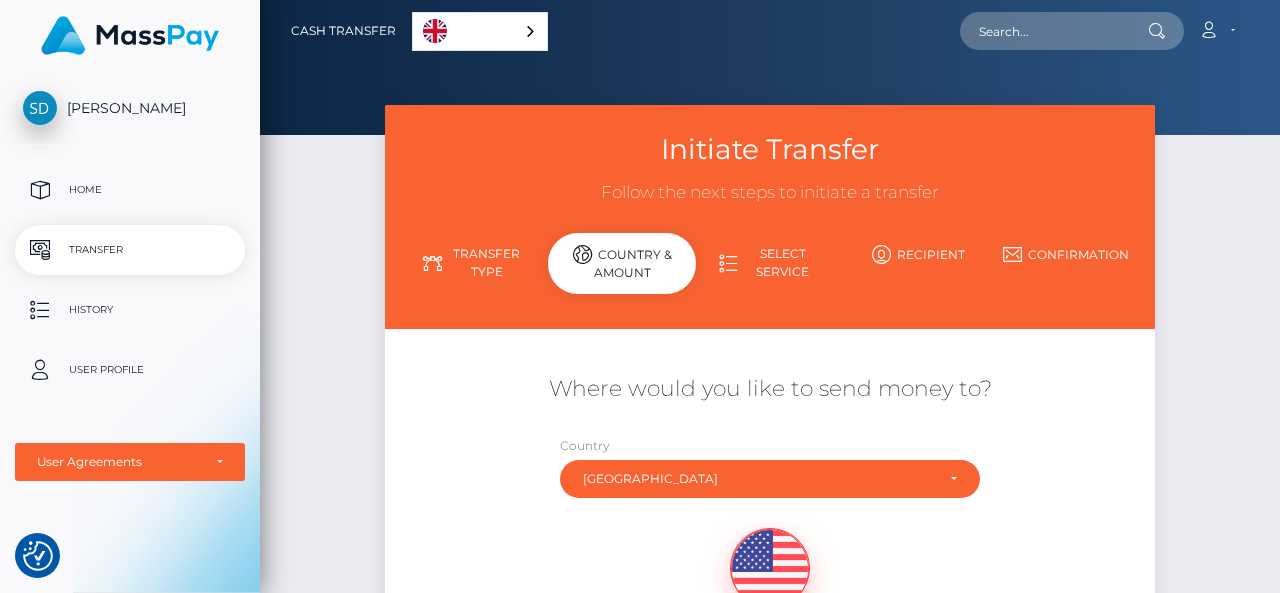scroll, scrollTop: 370, scrollLeft: 0, axis: vertical 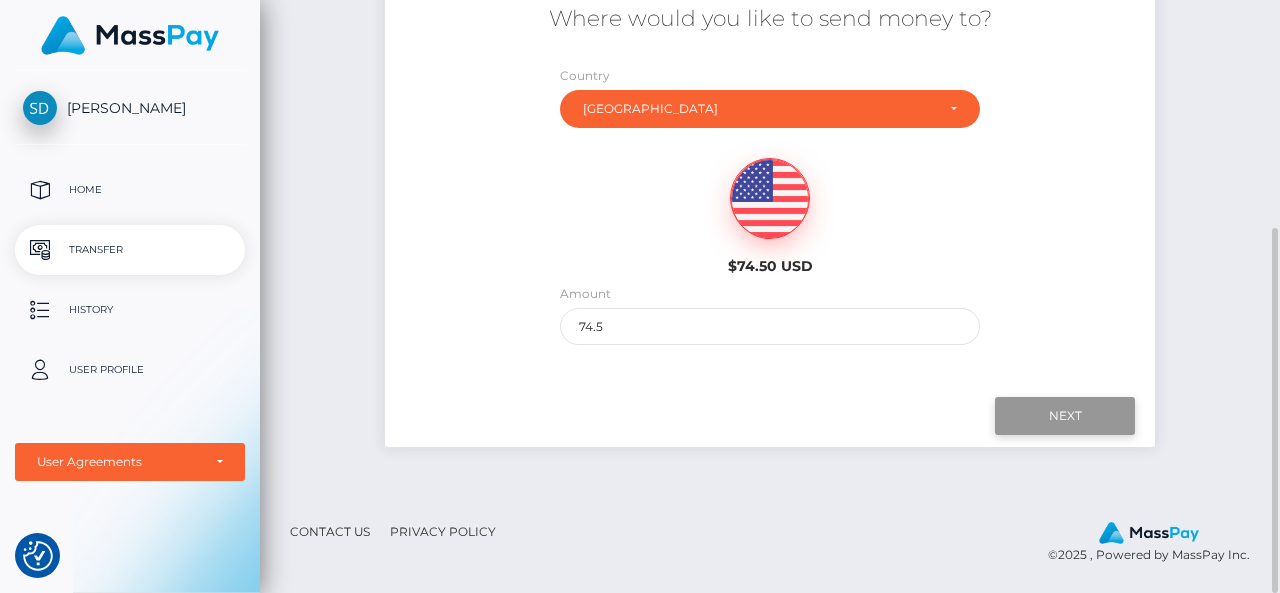 click on "Next" at bounding box center [1065, 416] 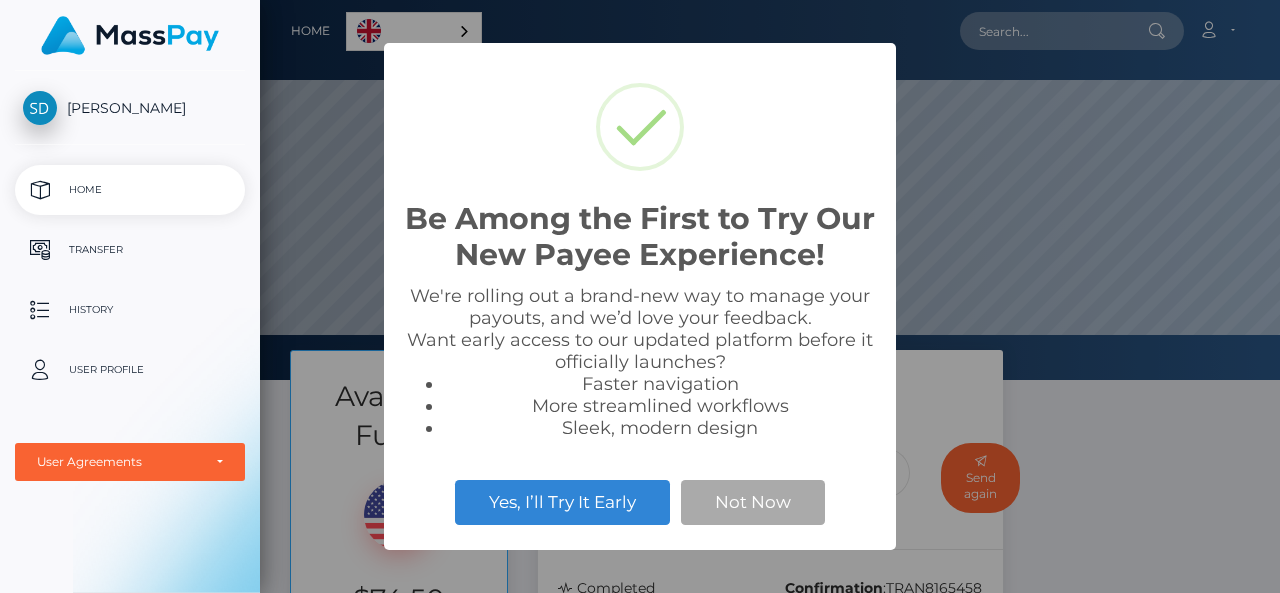 scroll, scrollTop: 0, scrollLeft: 0, axis: both 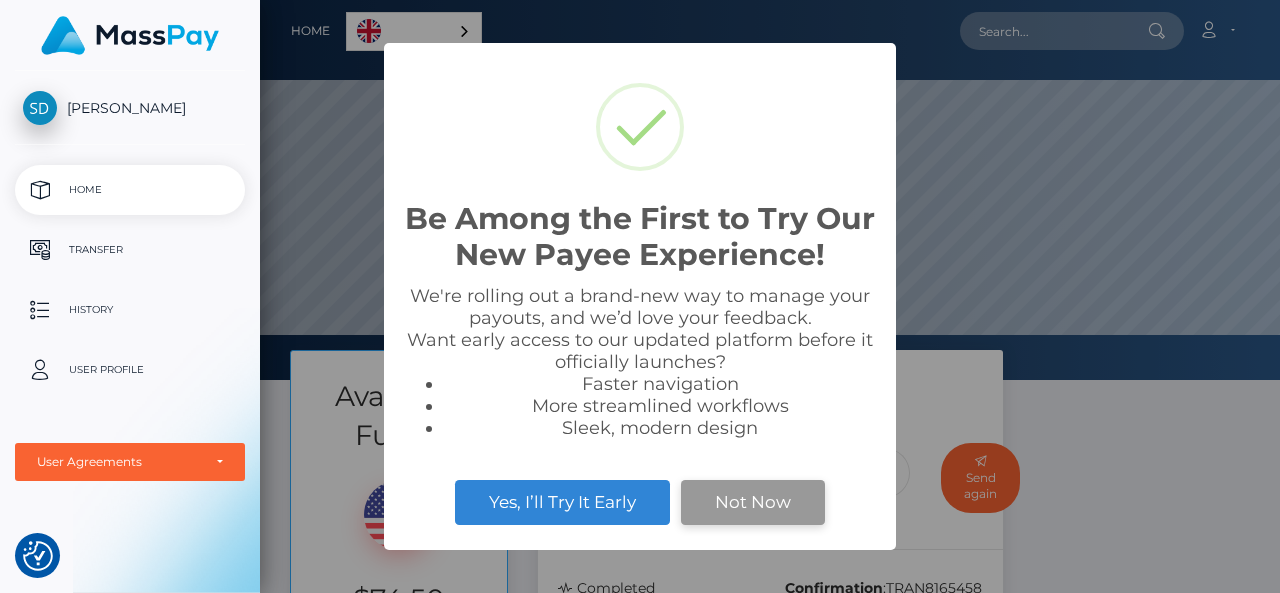 click on "Not Now" at bounding box center (753, 502) 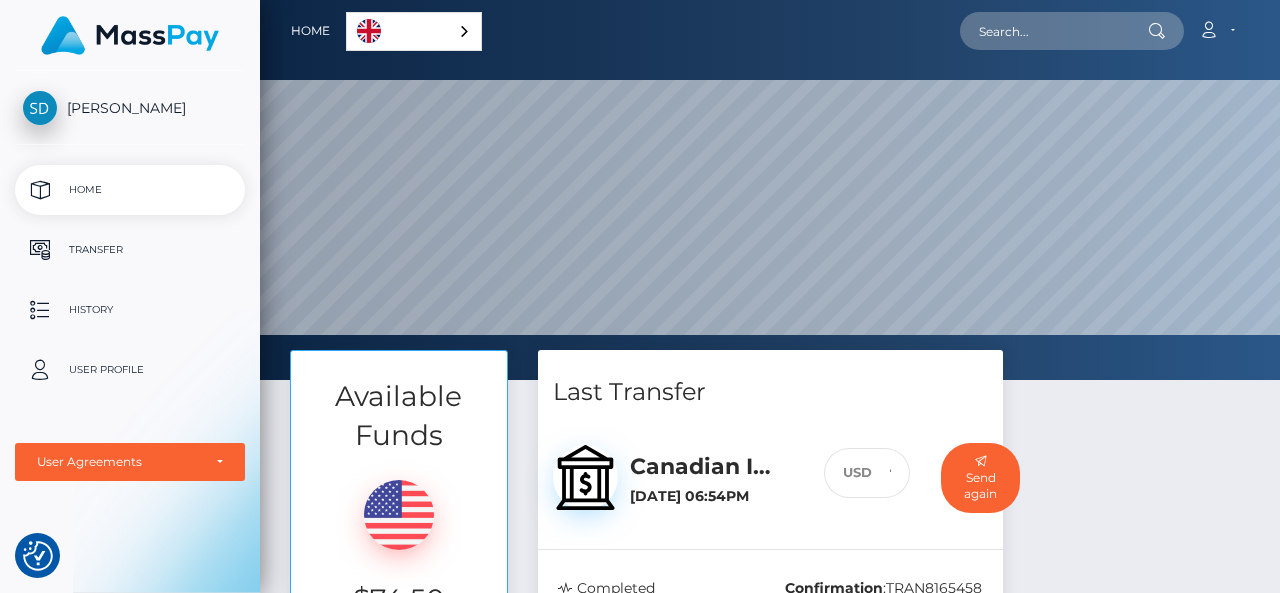 scroll, scrollTop: 323, scrollLeft: 0, axis: vertical 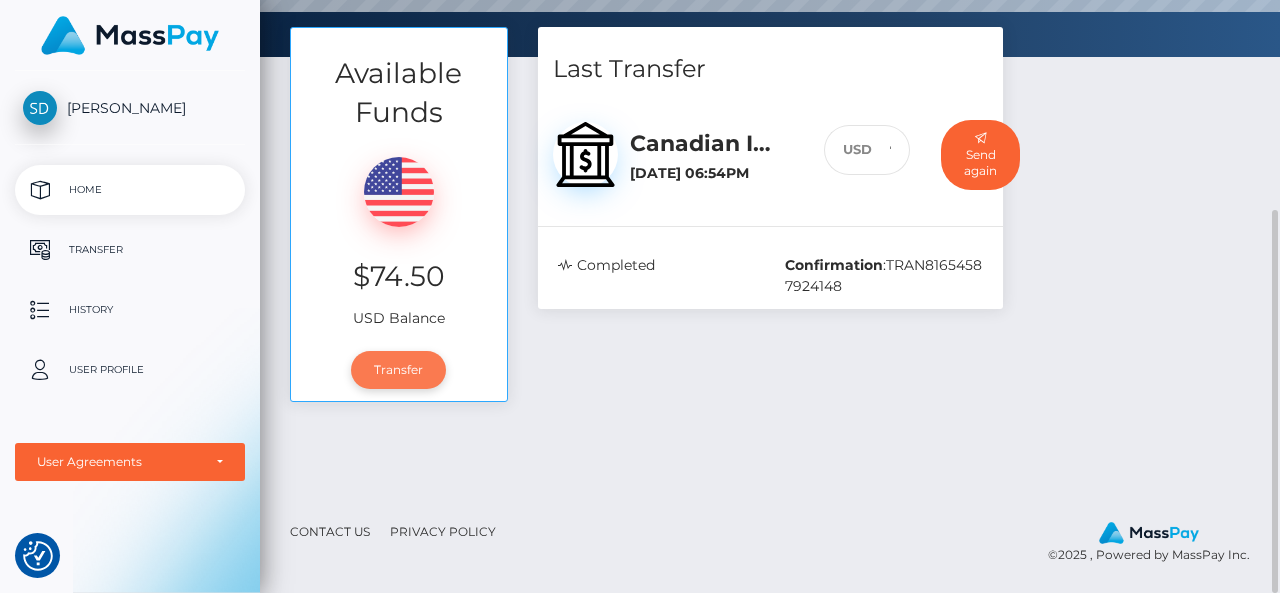 click on "Transfer" at bounding box center [398, 370] 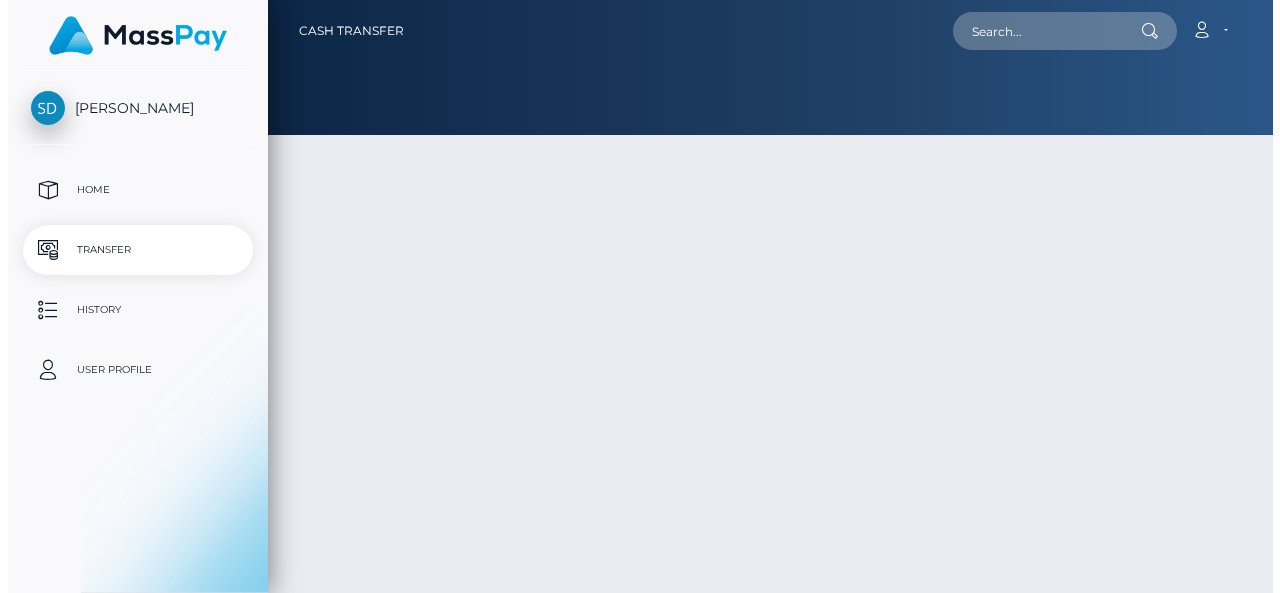 scroll, scrollTop: 0, scrollLeft: 0, axis: both 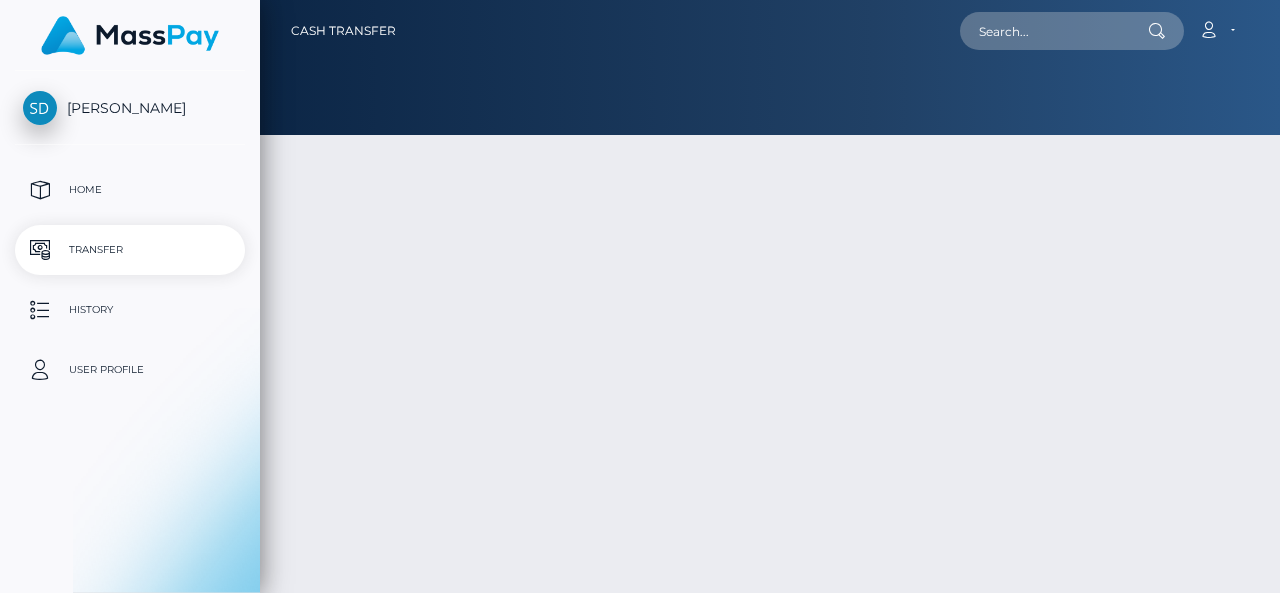 type on "74.5" 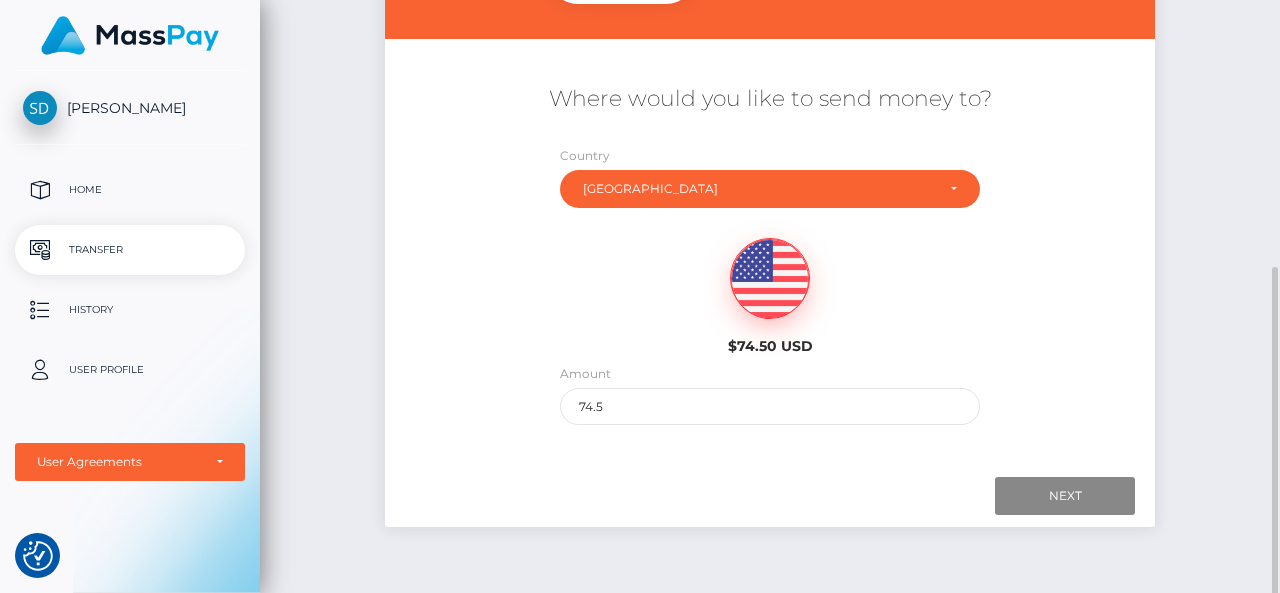 scroll, scrollTop: 360, scrollLeft: 0, axis: vertical 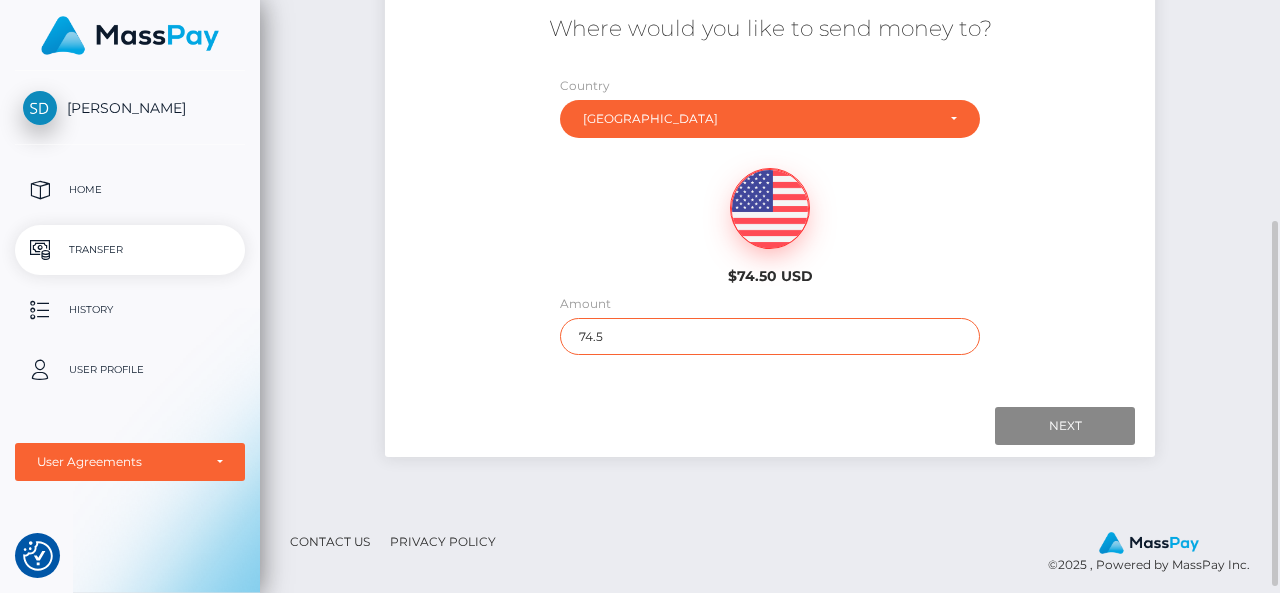 click on "74.5" at bounding box center [769, 336] 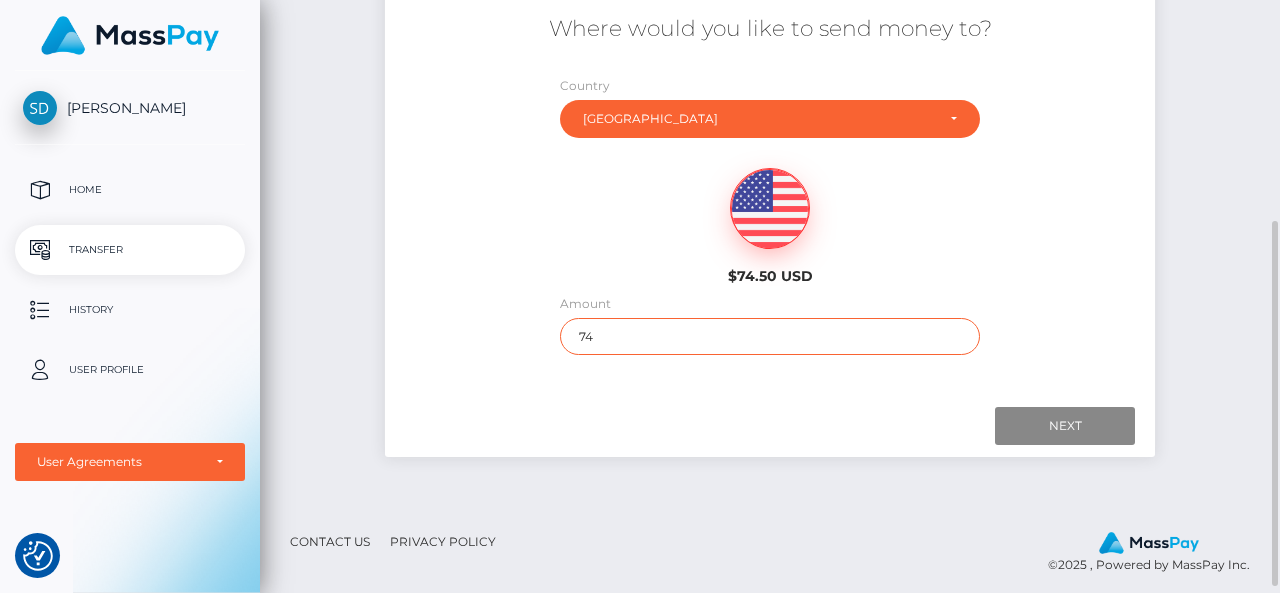 type on "7" 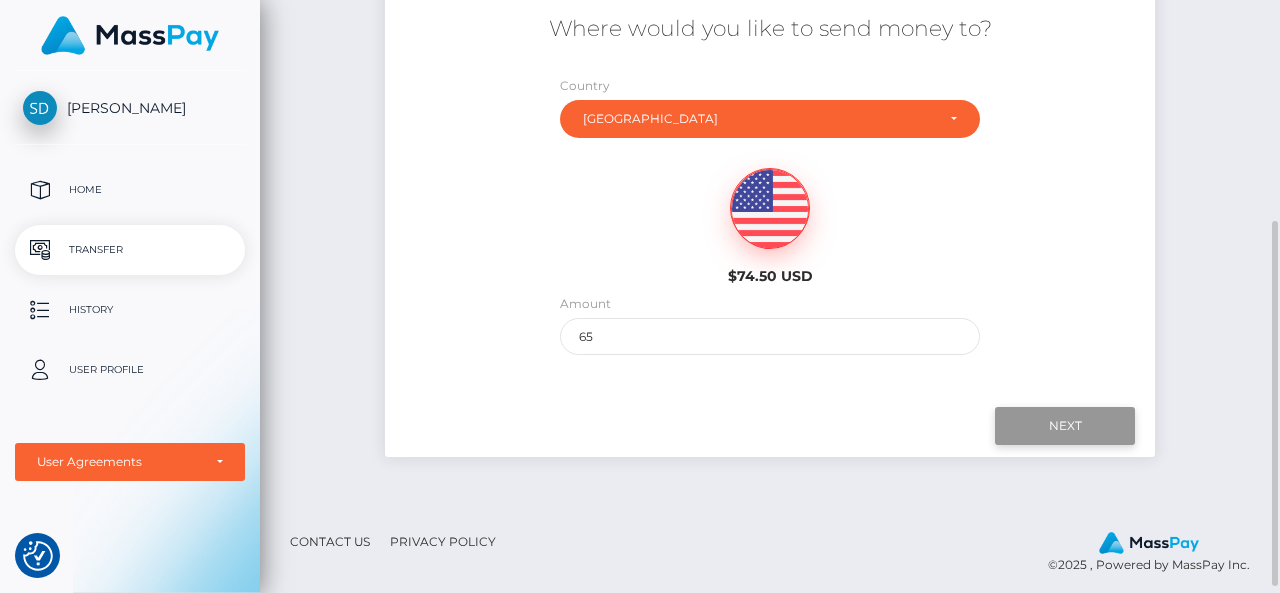 click on "Next" at bounding box center (1065, 426) 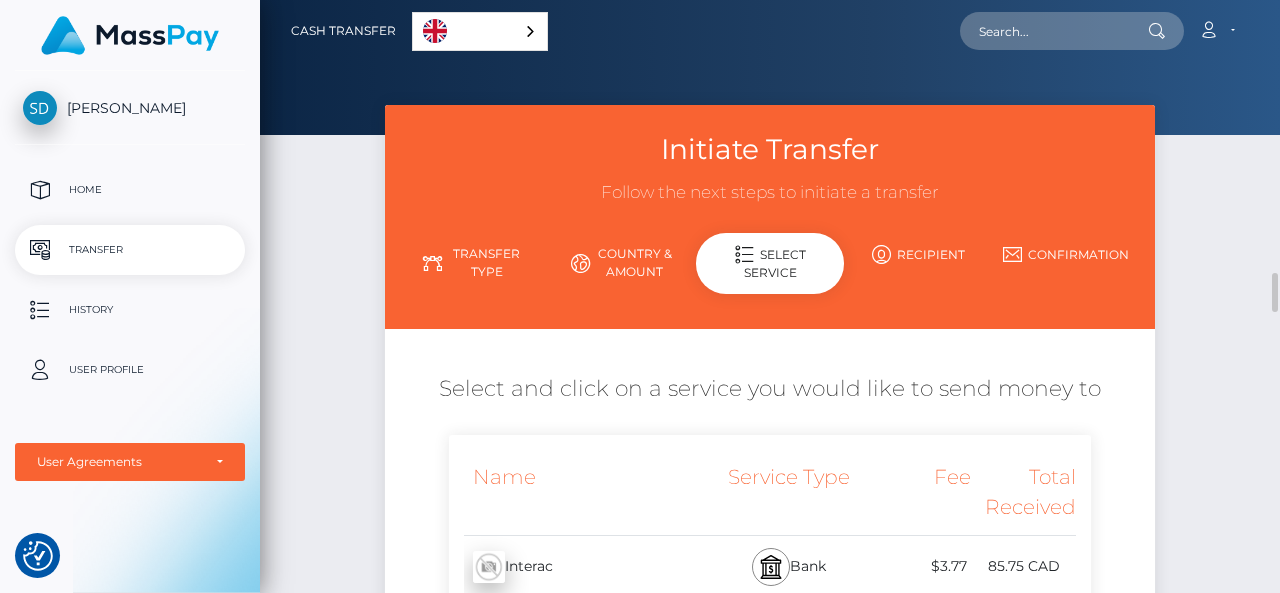 scroll, scrollTop: 256, scrollLeft: 0, axis: vertical 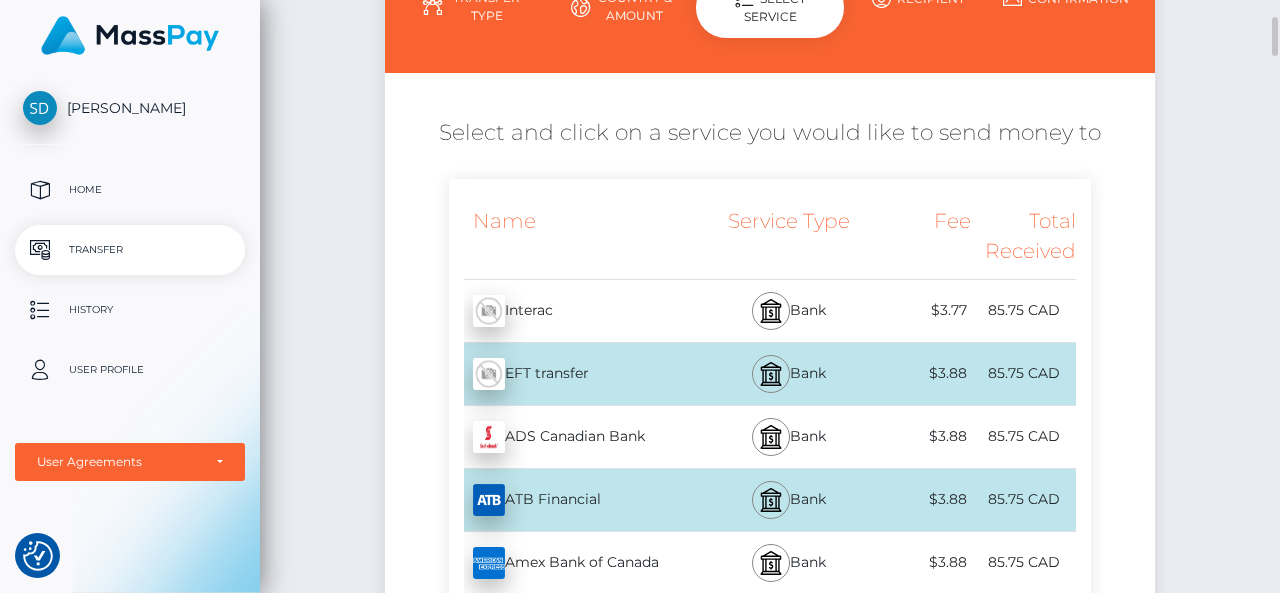 click on "Country & Amount" at bounding box center (622, 7) 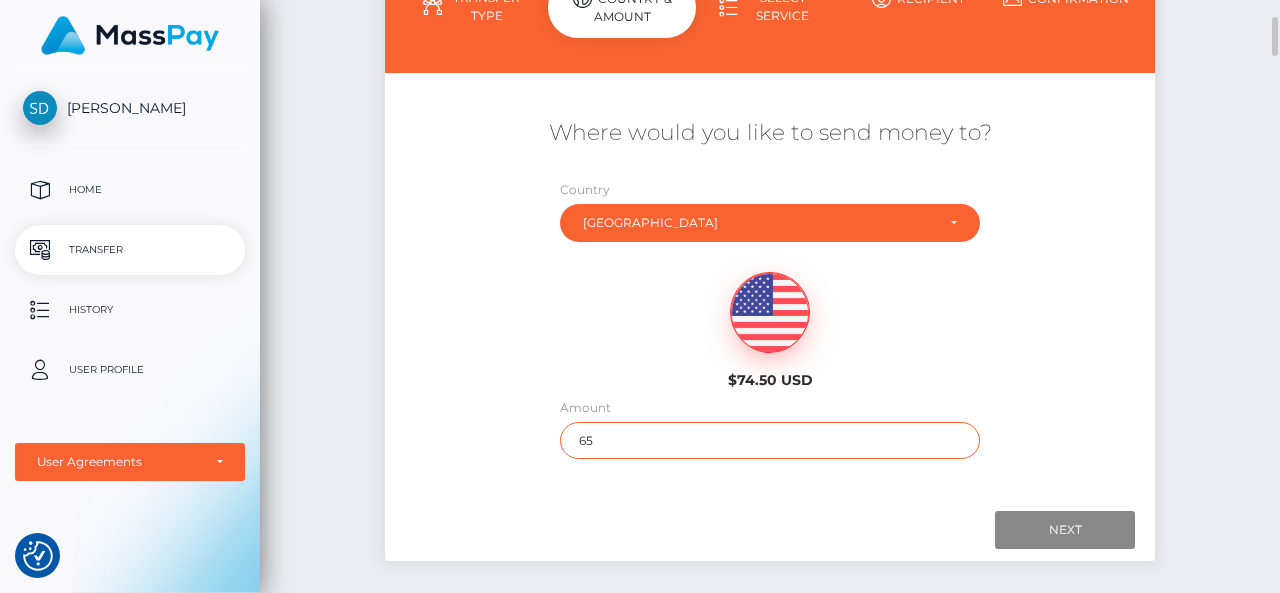 click on "65" at bounding box center (769, 440) 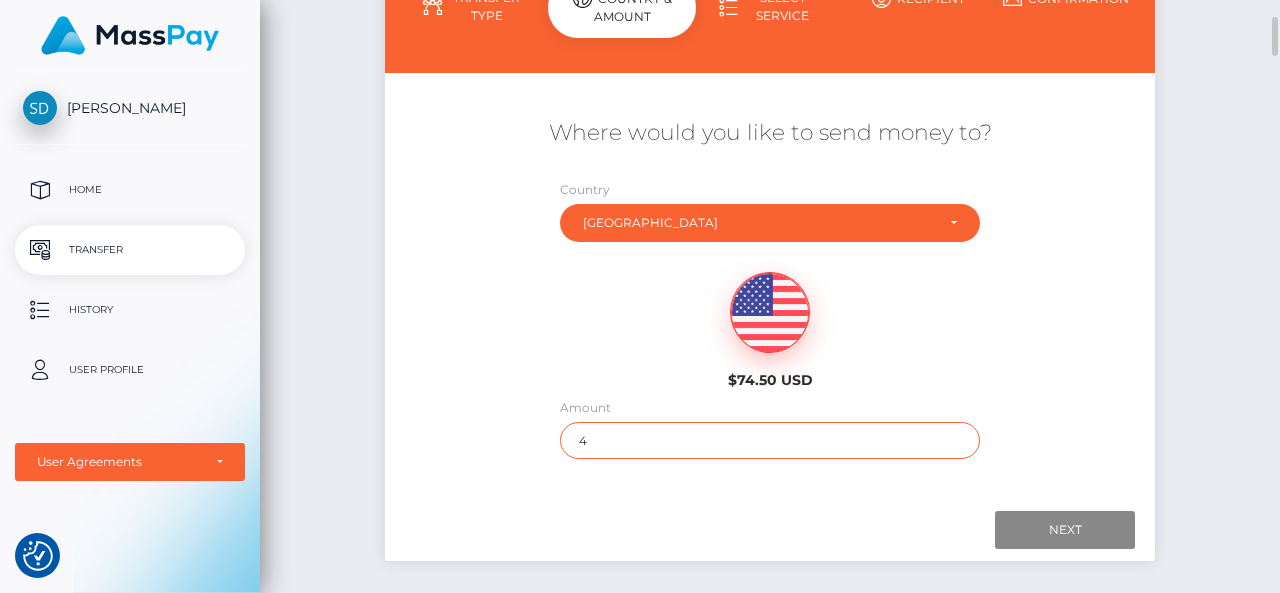 type on "40" 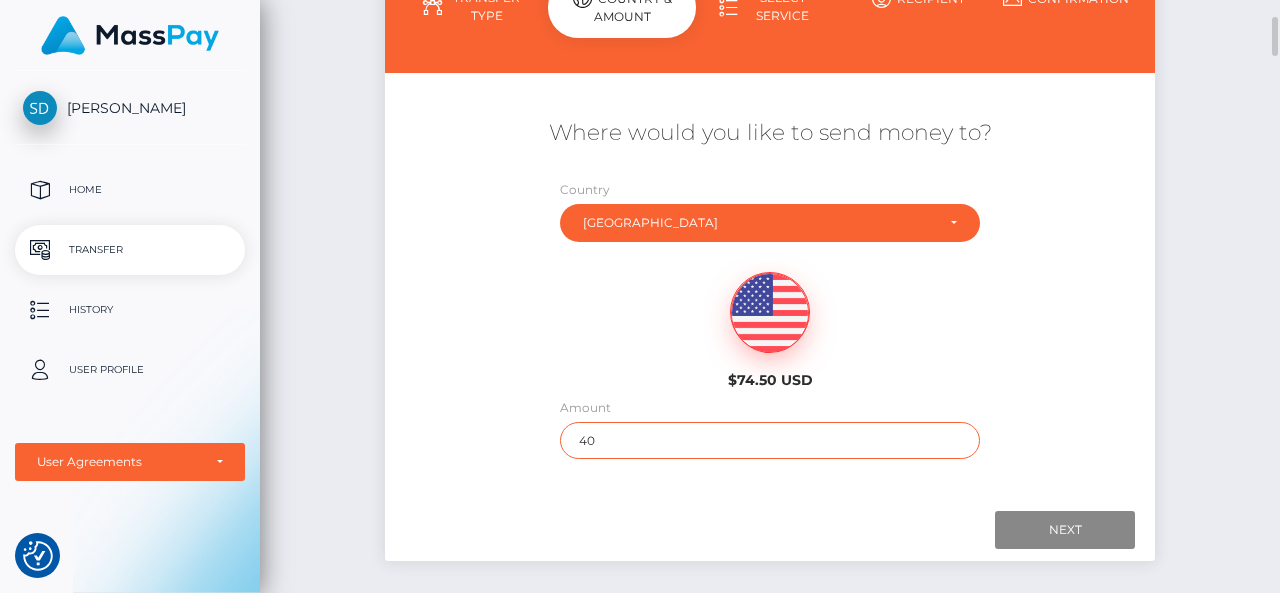 scroll, scrollTop: 370, scrollLeft: 0, axis: vertical 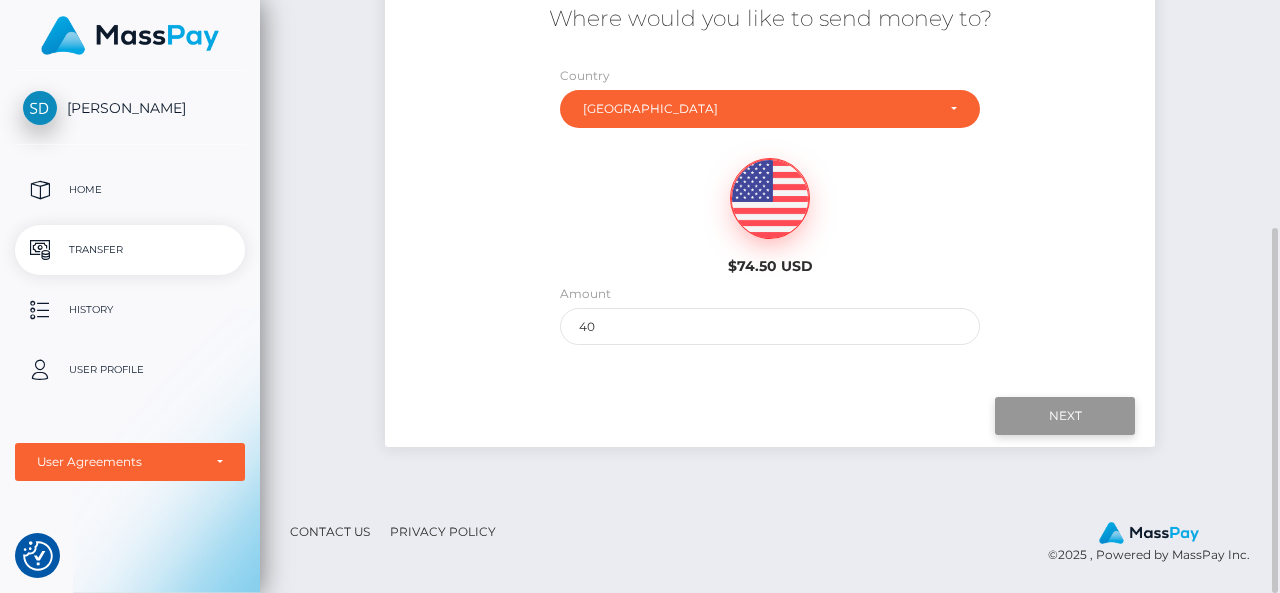 click on "Next" at bounding box center [1065, 416] 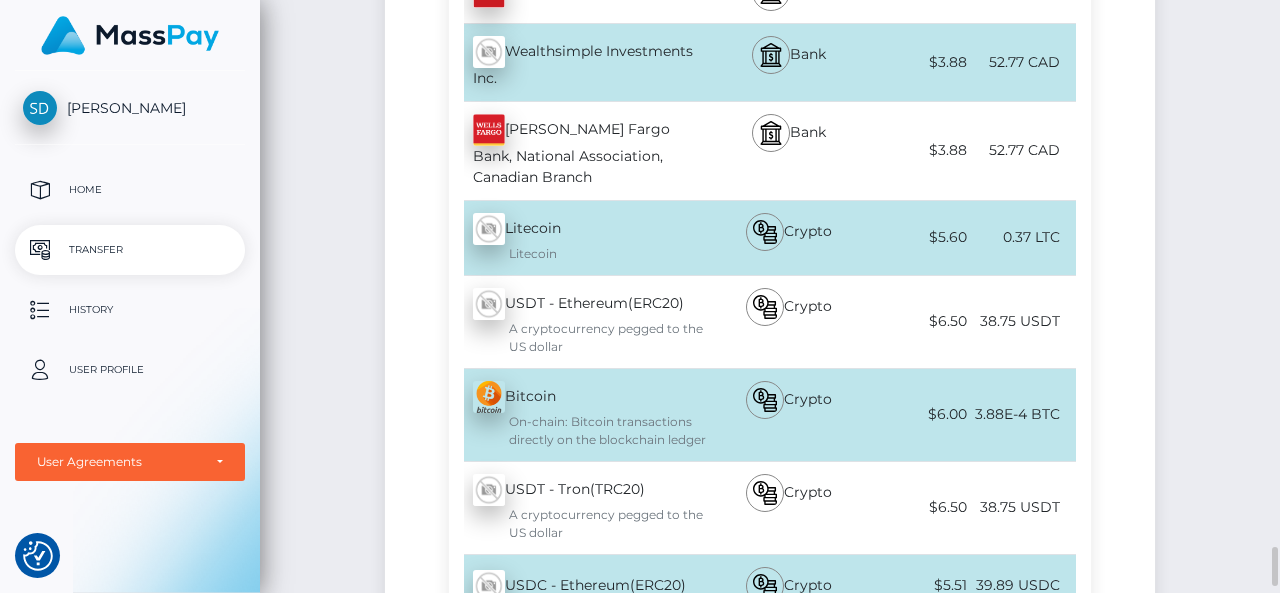scroll, scrollTop: 8044, scrollLeft: 0, axis: vertical 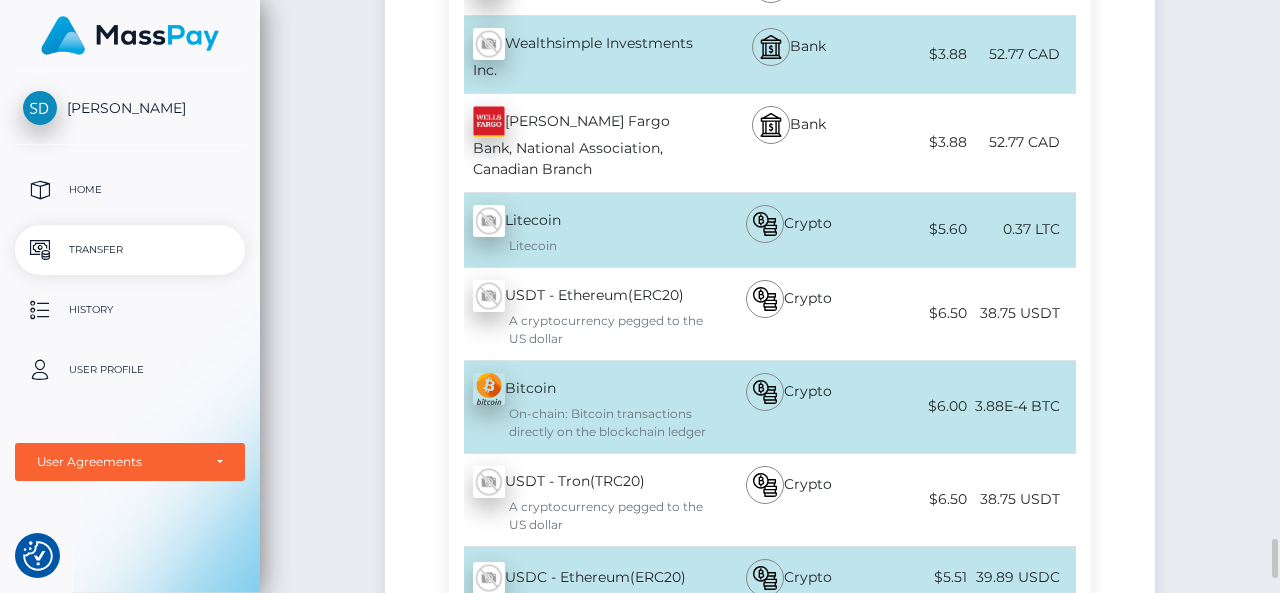 click on "USDC - Ethereum(ERC20)  - USDC" at bounding box center (579, 578) 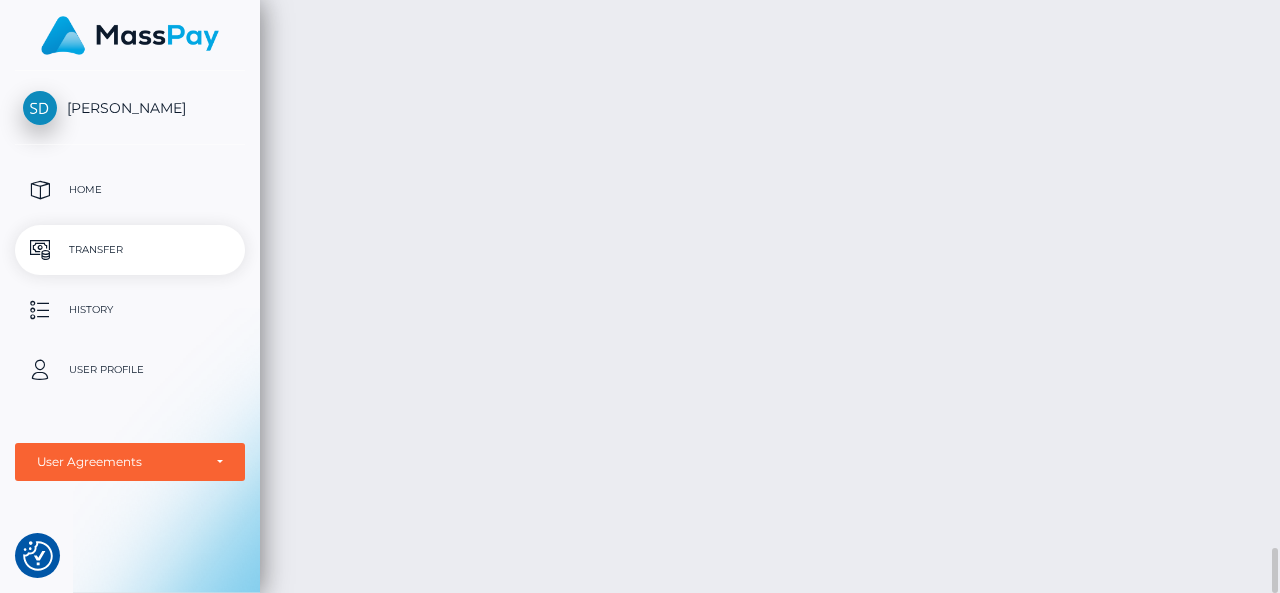 scroll, scrollTop: 7020, scrollLeft: 0, axis: vertical 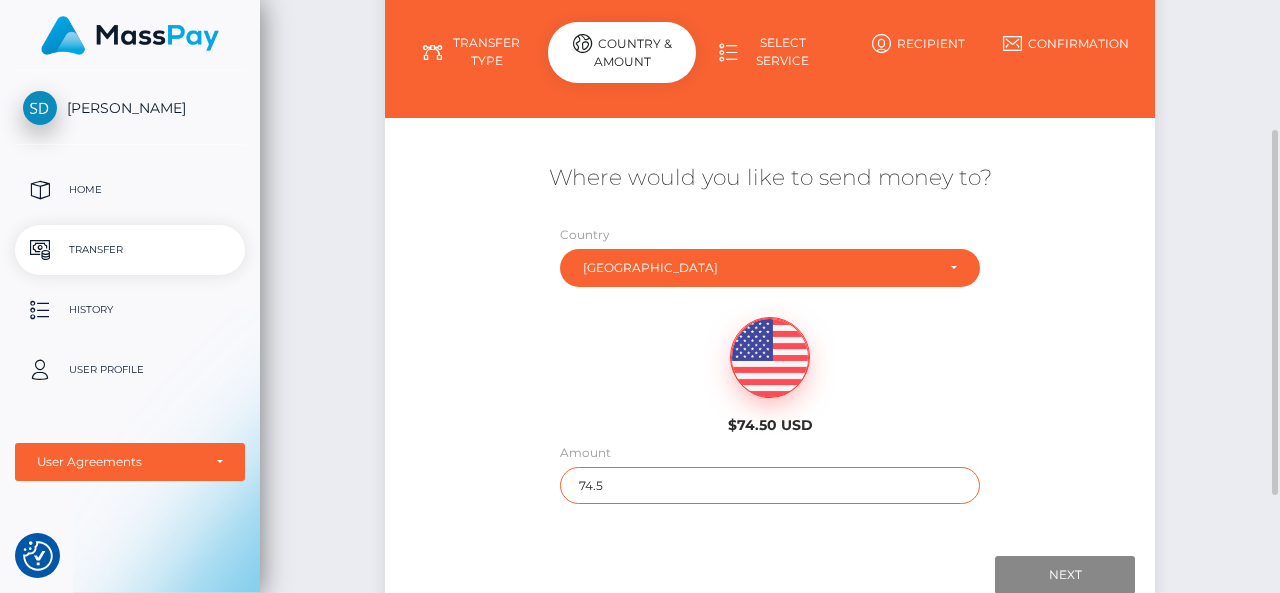 click on "74.5" at bounding box center [769, 485] 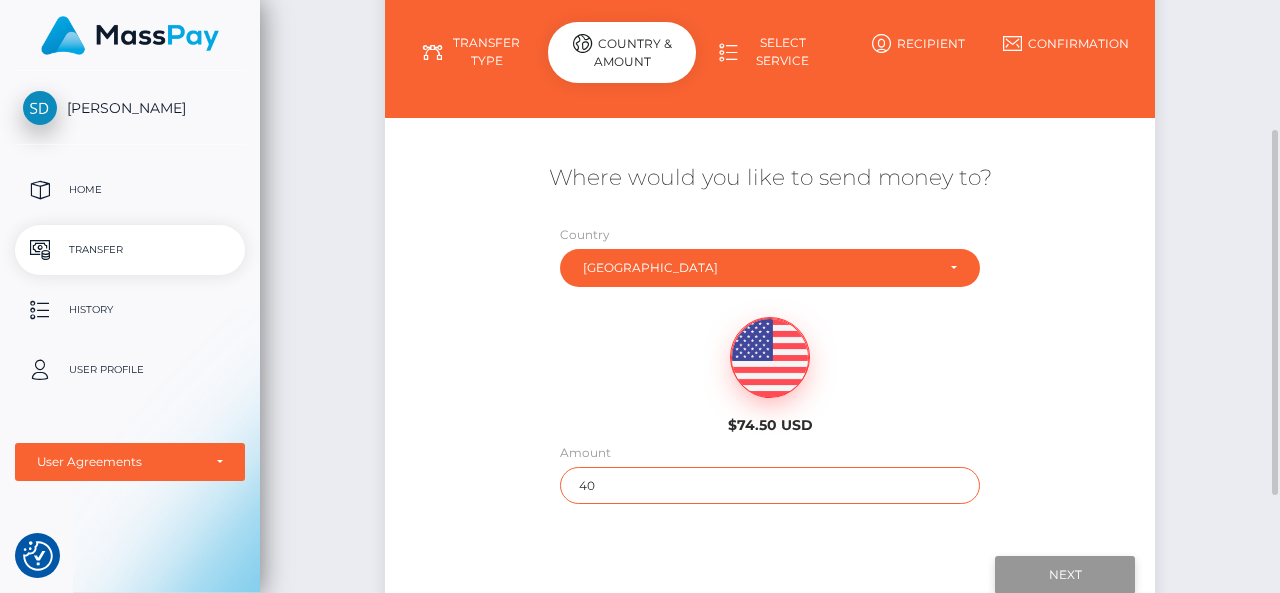 type on "40" 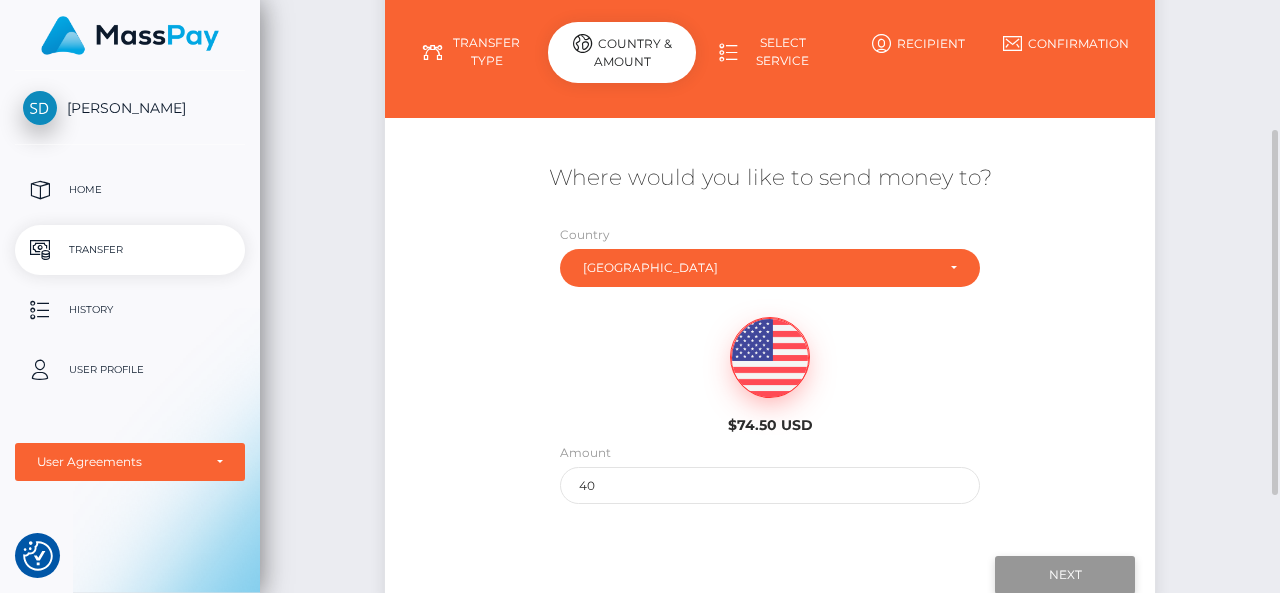 click on "Next" at bounding box center (1065, 575) 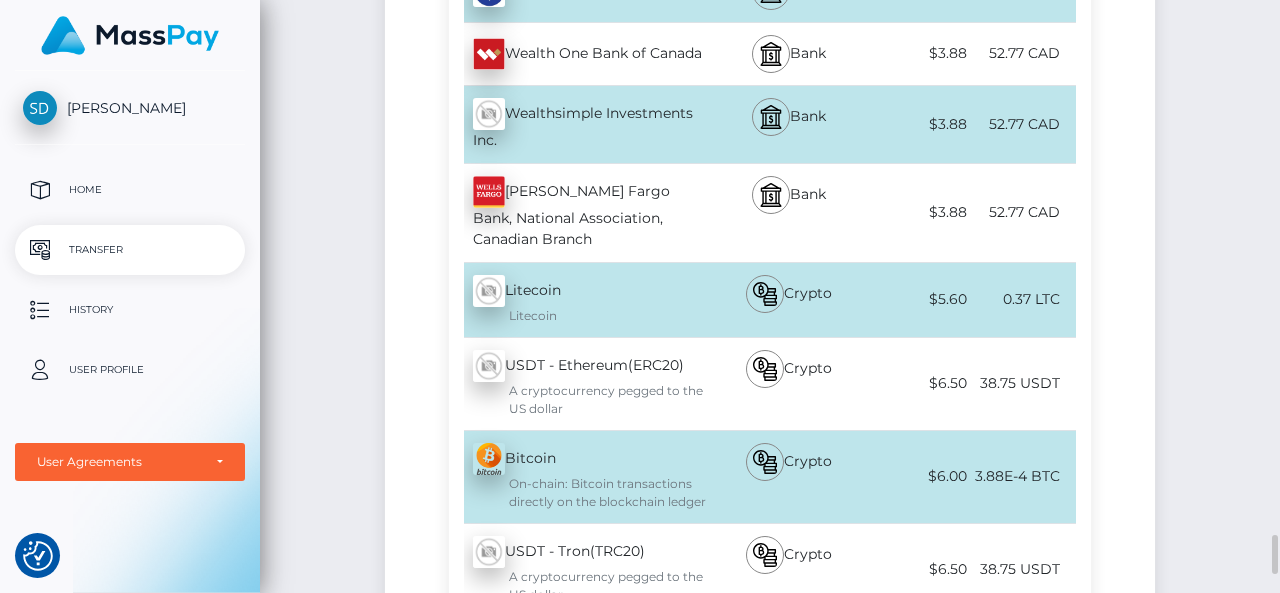 scroll, scrollTop: 7958, scrollLeft: 0, axis: vertical 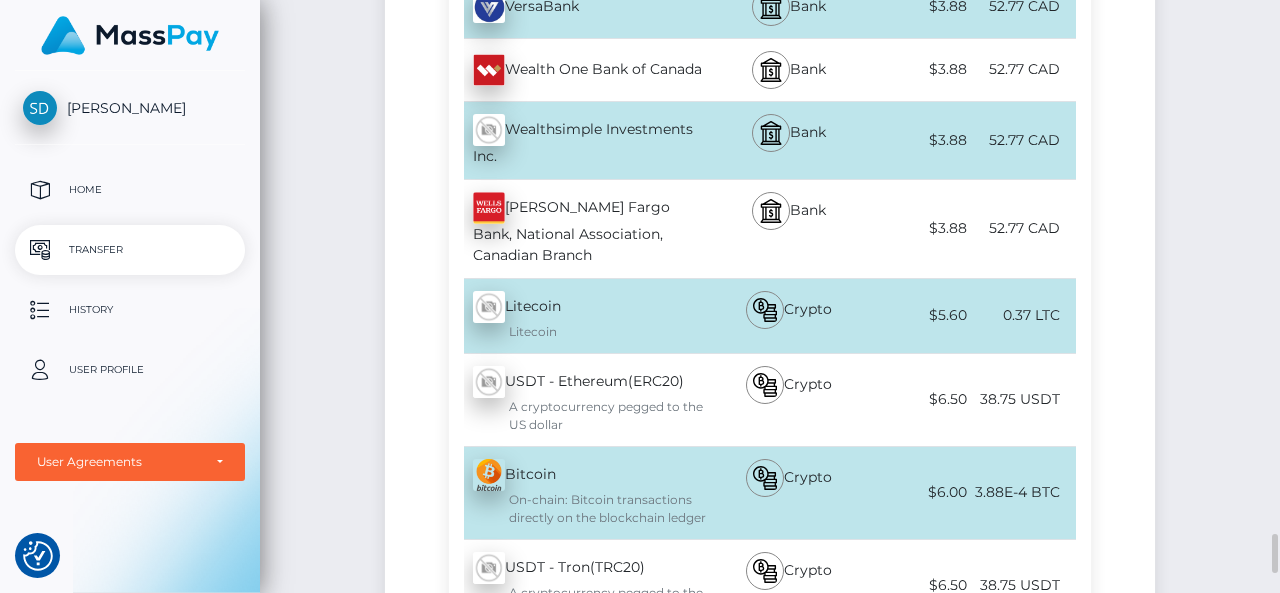 click on "USDC - Ethereum(ERC20)  - USDC" at bounding box center [579, 664] 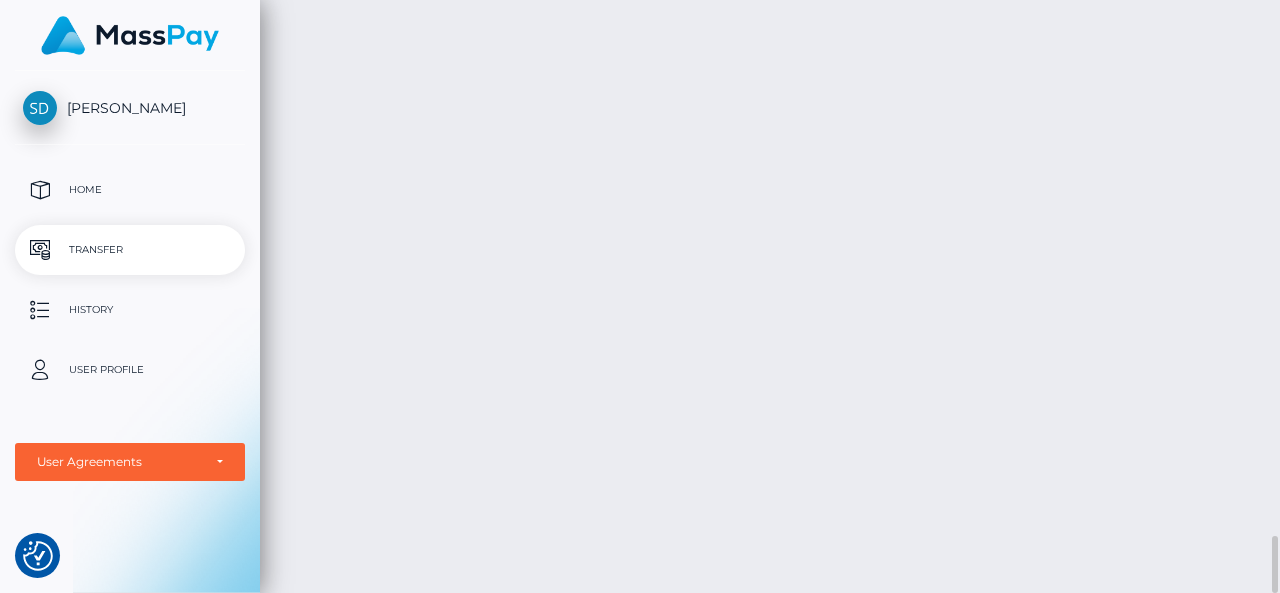 scroll, scrollTop: 5396, scrollLeft: 0, axis: vertical 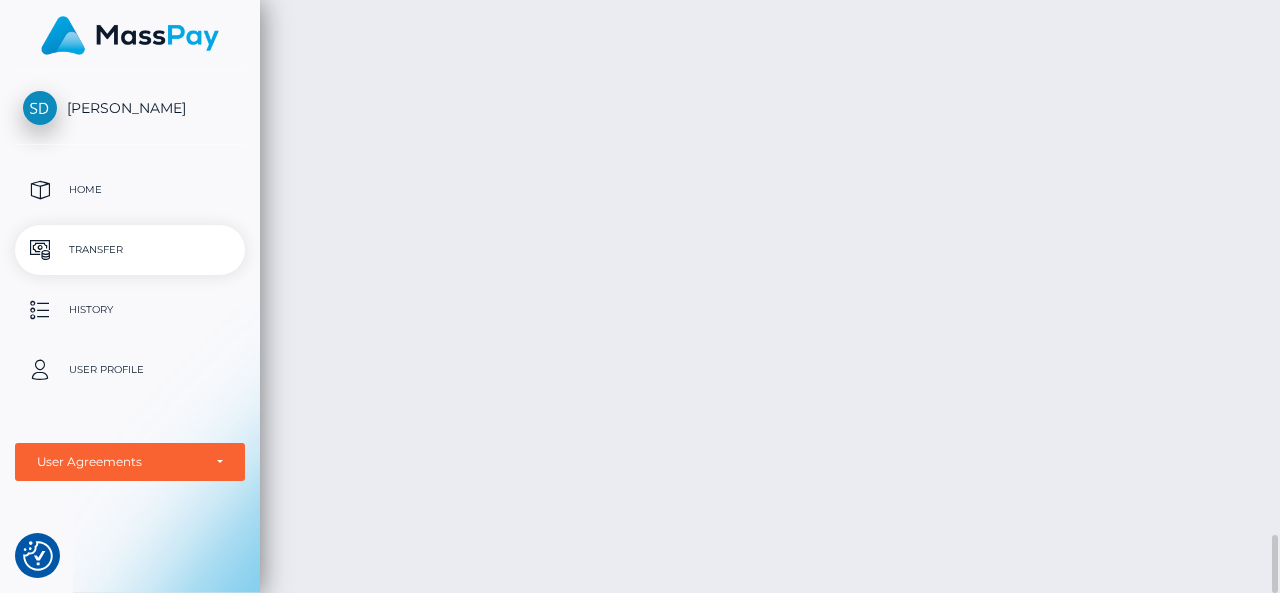 click on "Cash Transfer
English Español 中文 (简体) Português (Brasil)
Account
Logout" at bounding box center [770, 296] 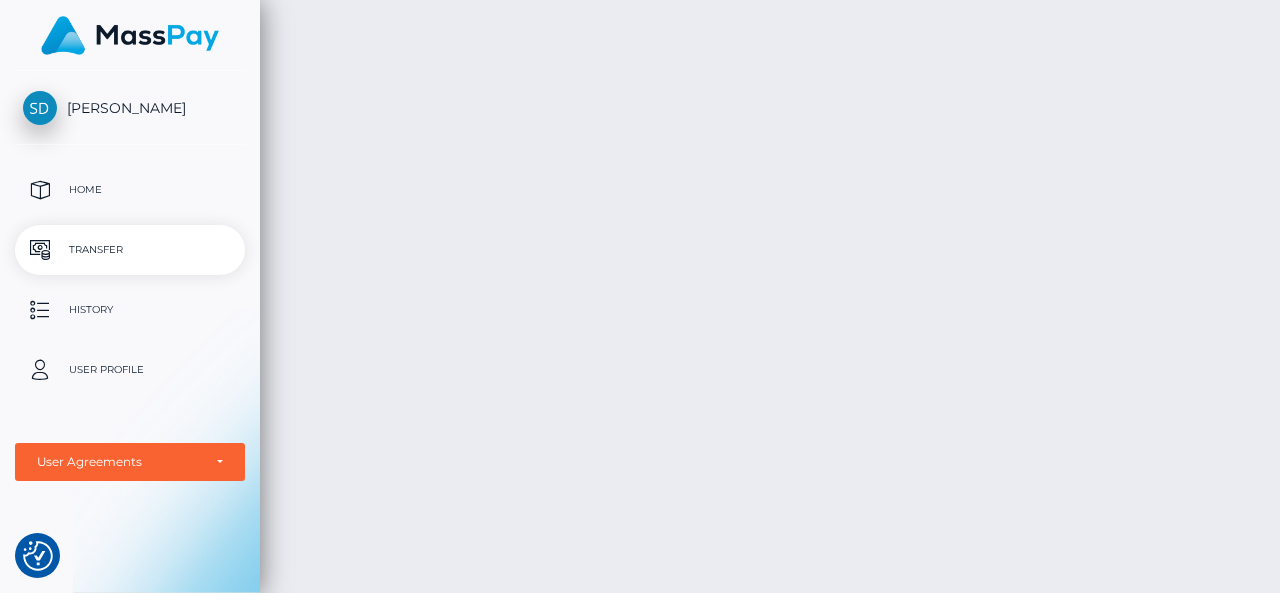 click on "Transfer" at bounding box center (130, 250) 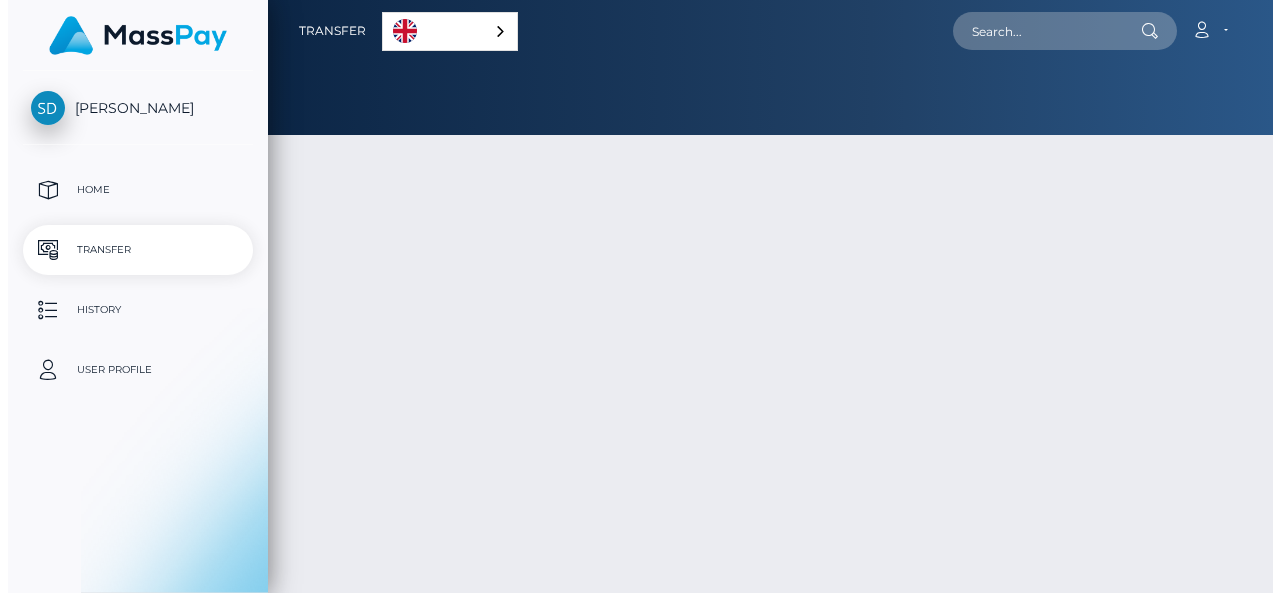 scroll, scrollTop: 0, scrollLeft: 0, axis: both 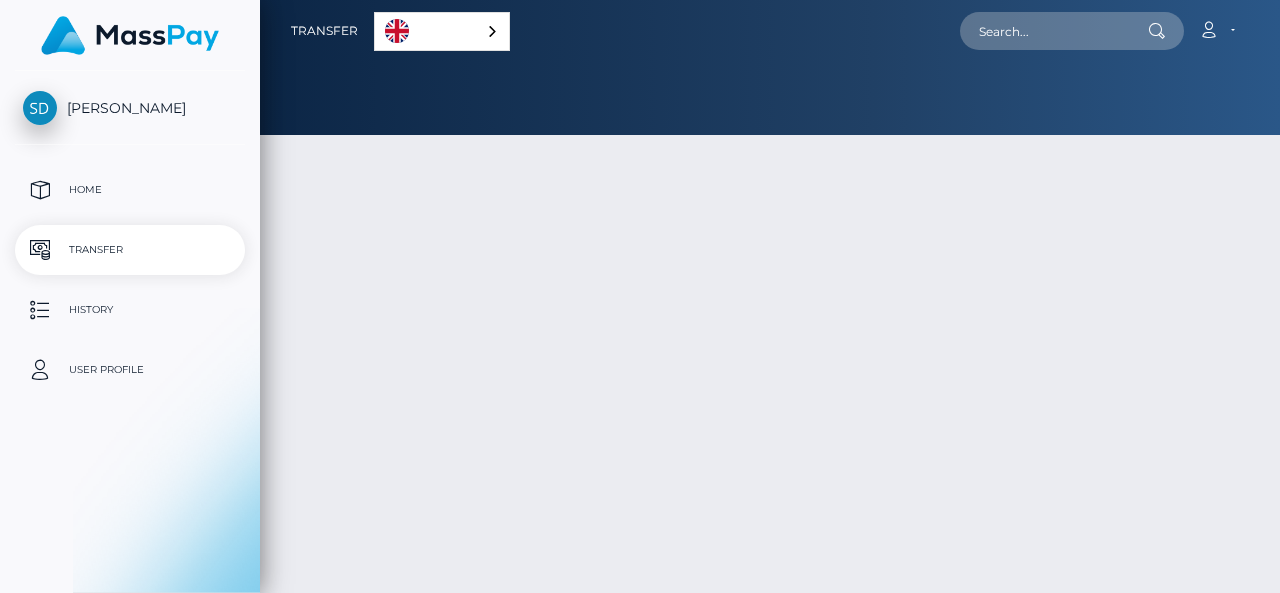 select 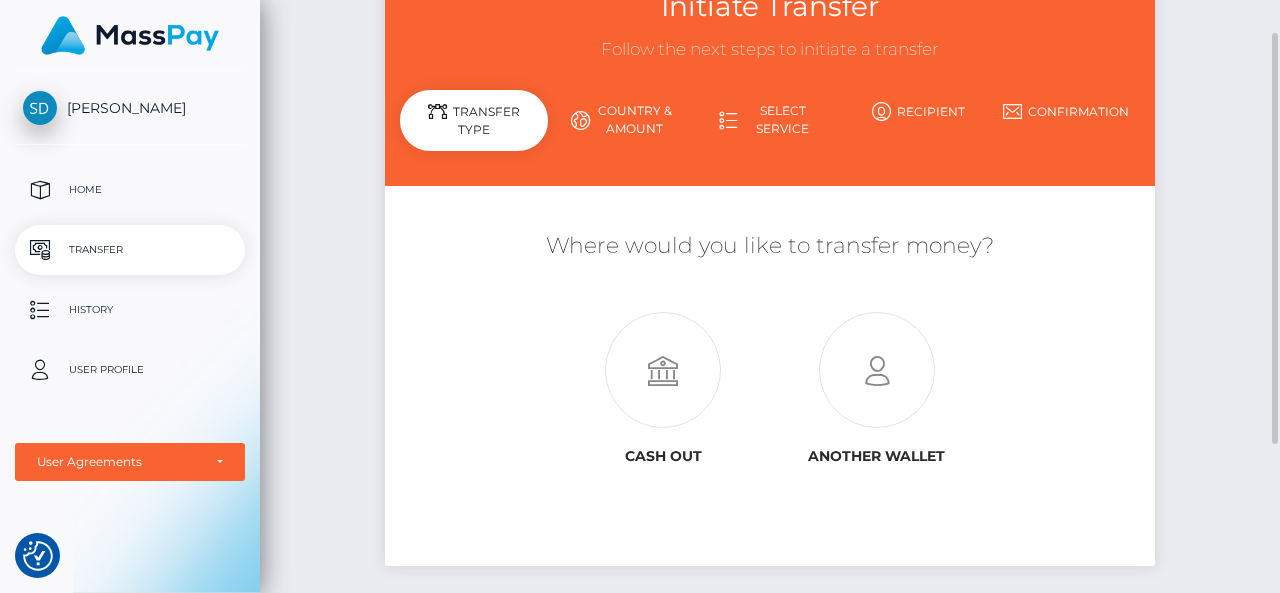scroll, scrollTop: 88, scrollLeft: 0, axis: vertical 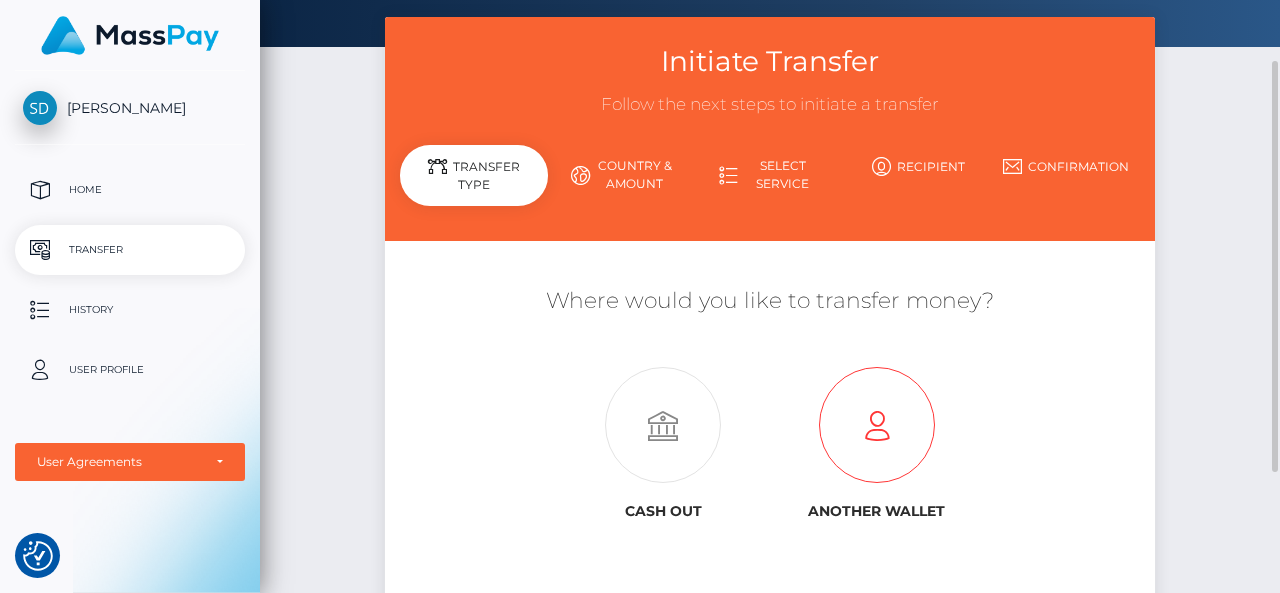 click at bounding box center (877, 426) 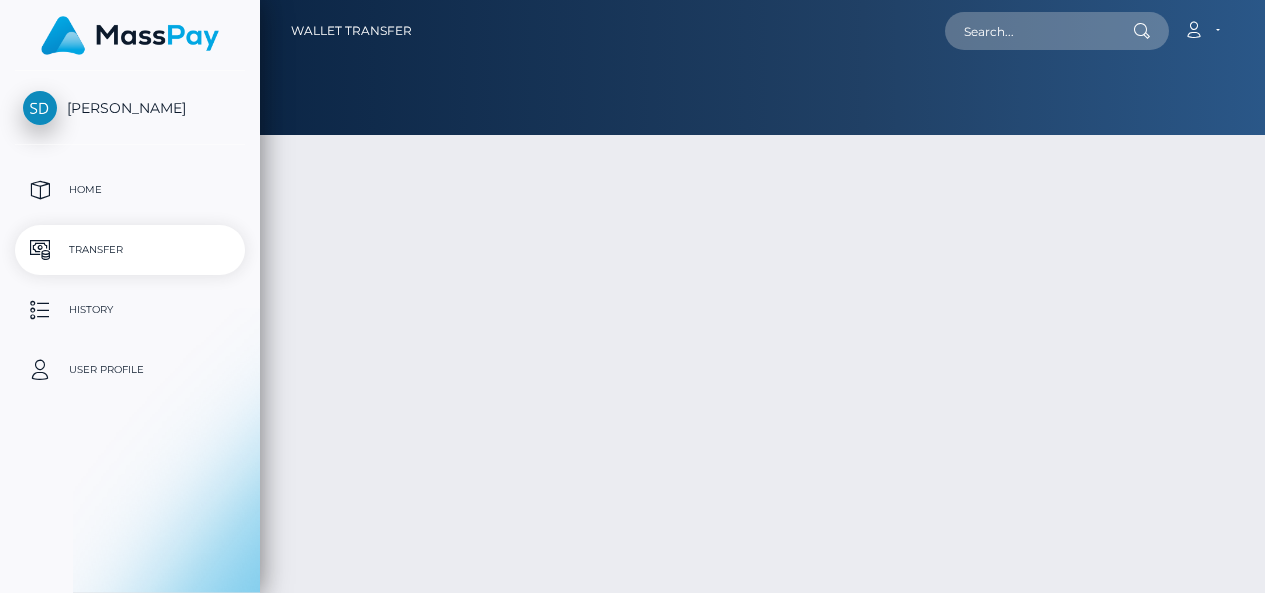 type on "74.5" 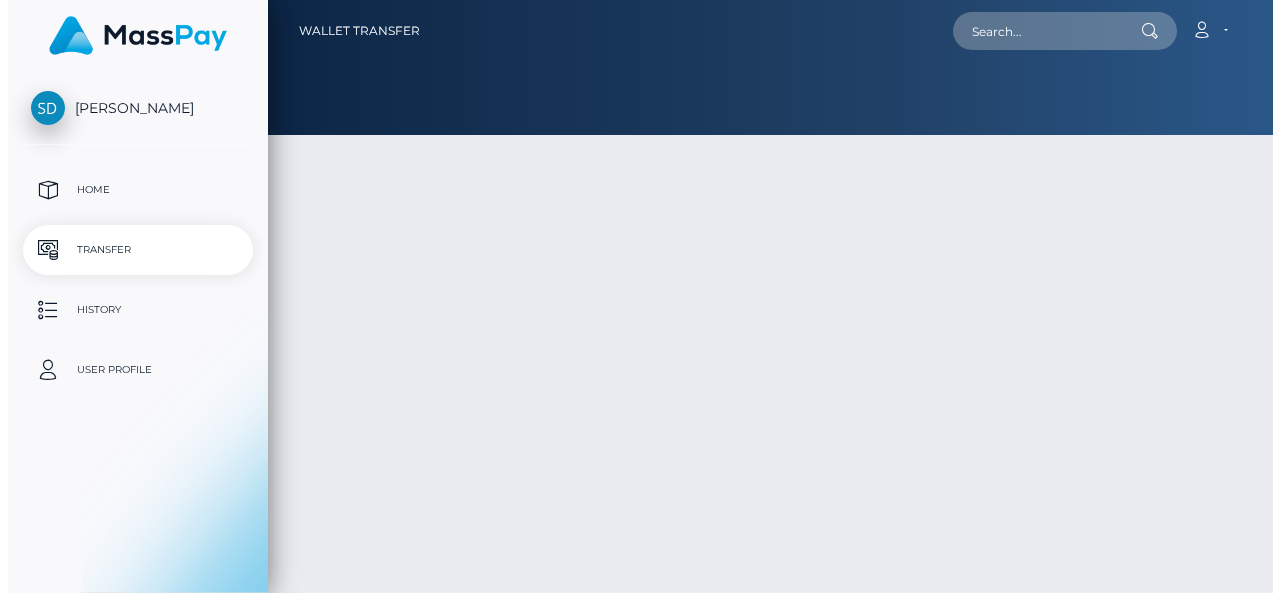 scroll, scrollTop: 0, scrollLeft: 0, axis: both 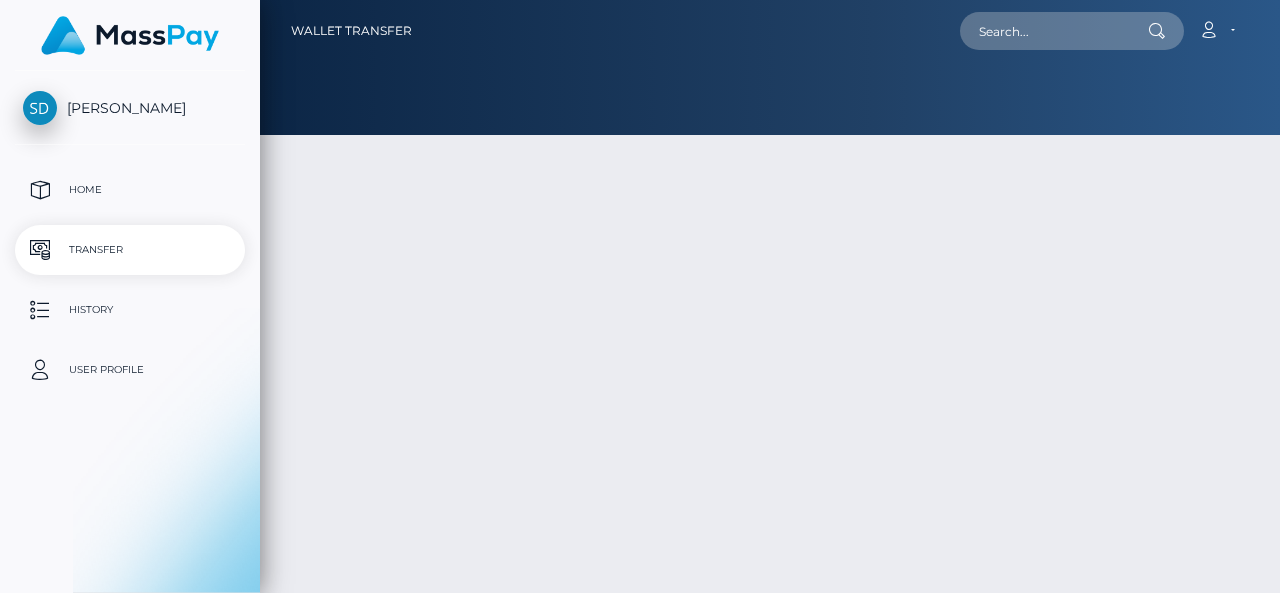 select 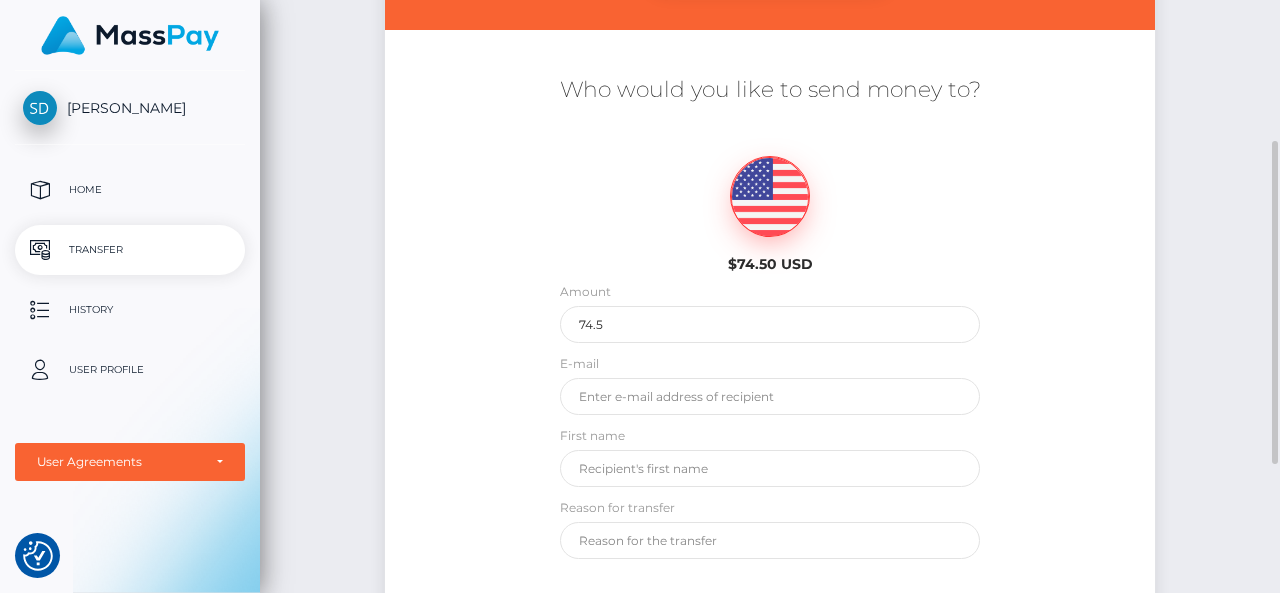 scroll, scrollTop: 266, scrollLeft: 0, axis: vertical 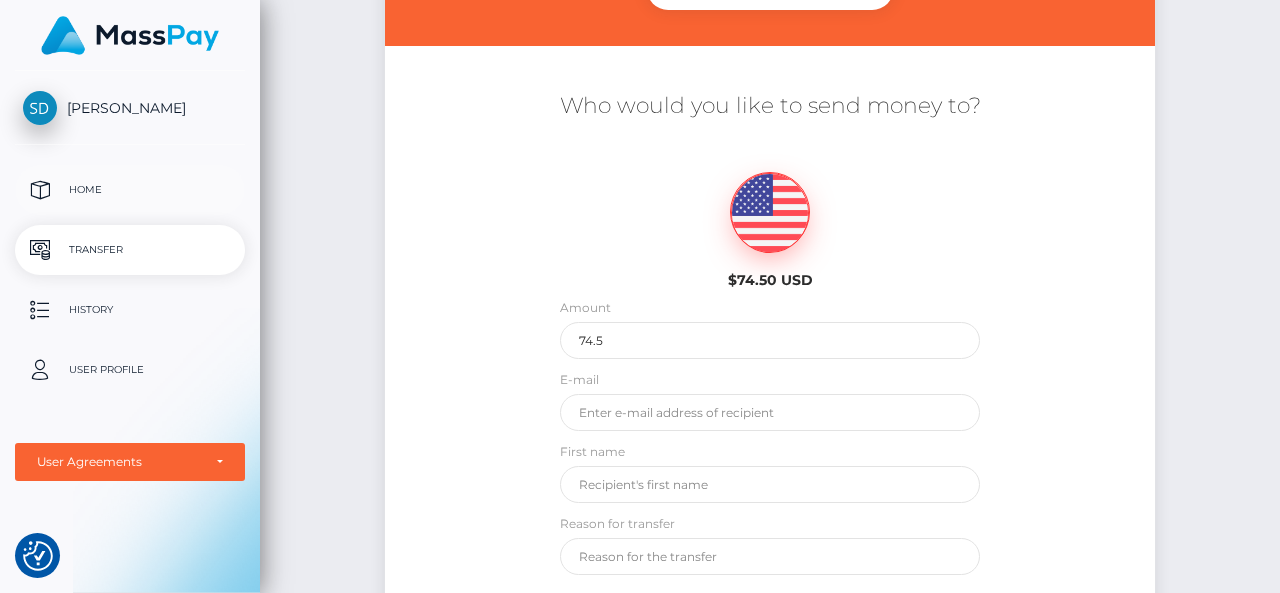 click on "Home" at bounding box center (130, 190) 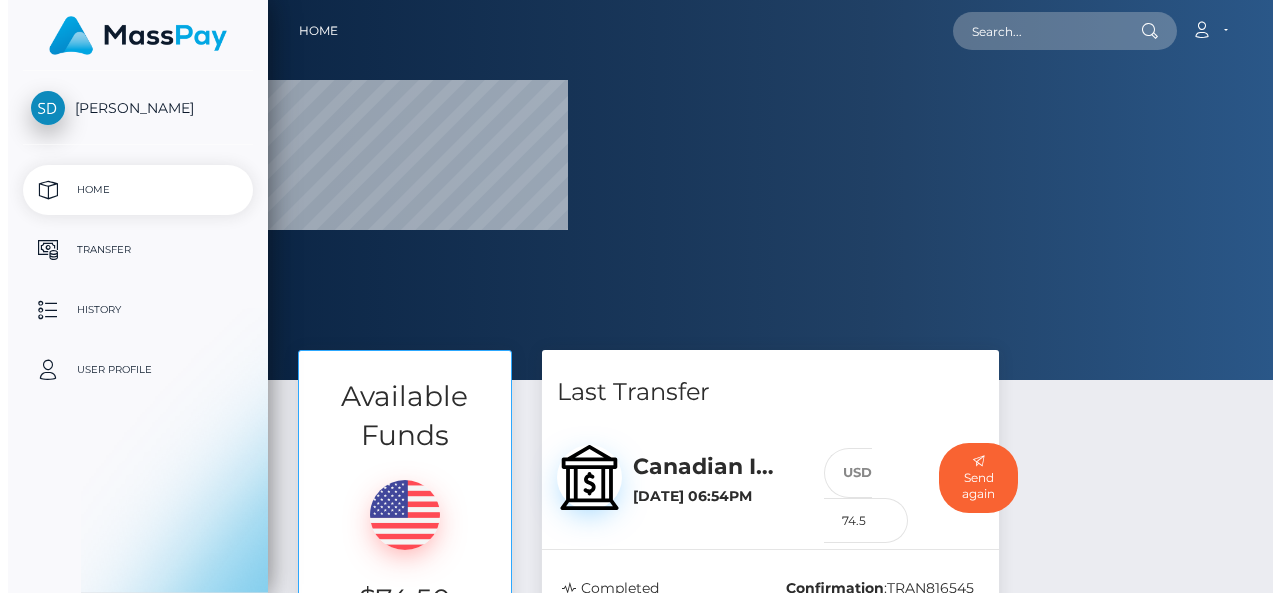 scroll, scrollTop: 0, scrollLeft: 0, axis: both 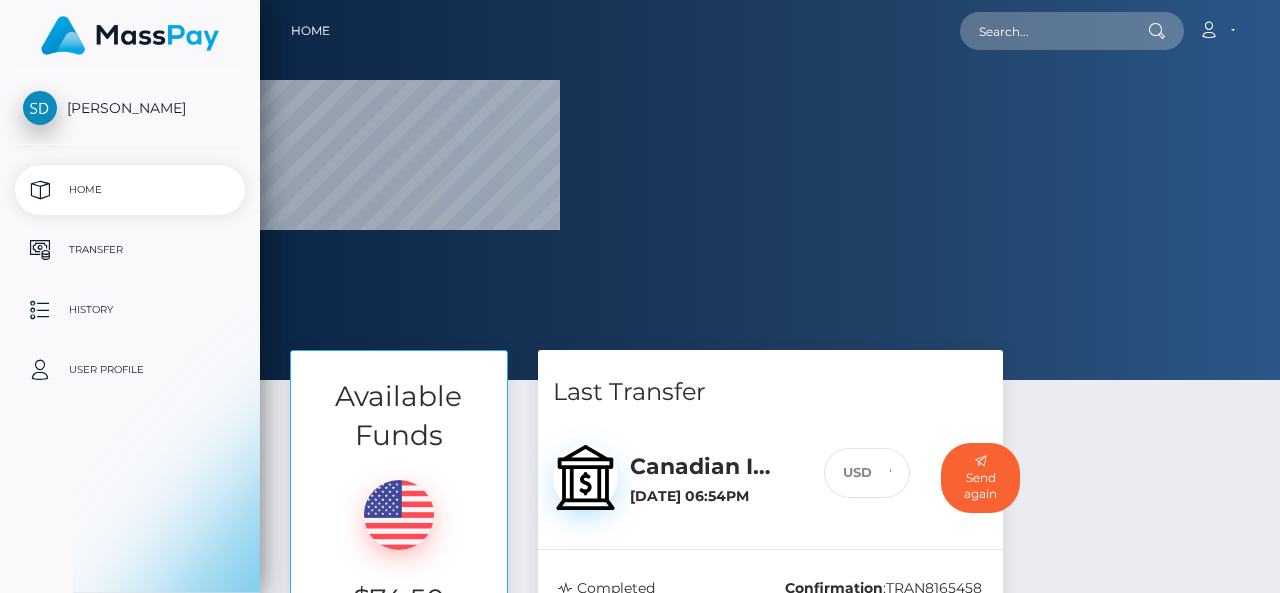 select 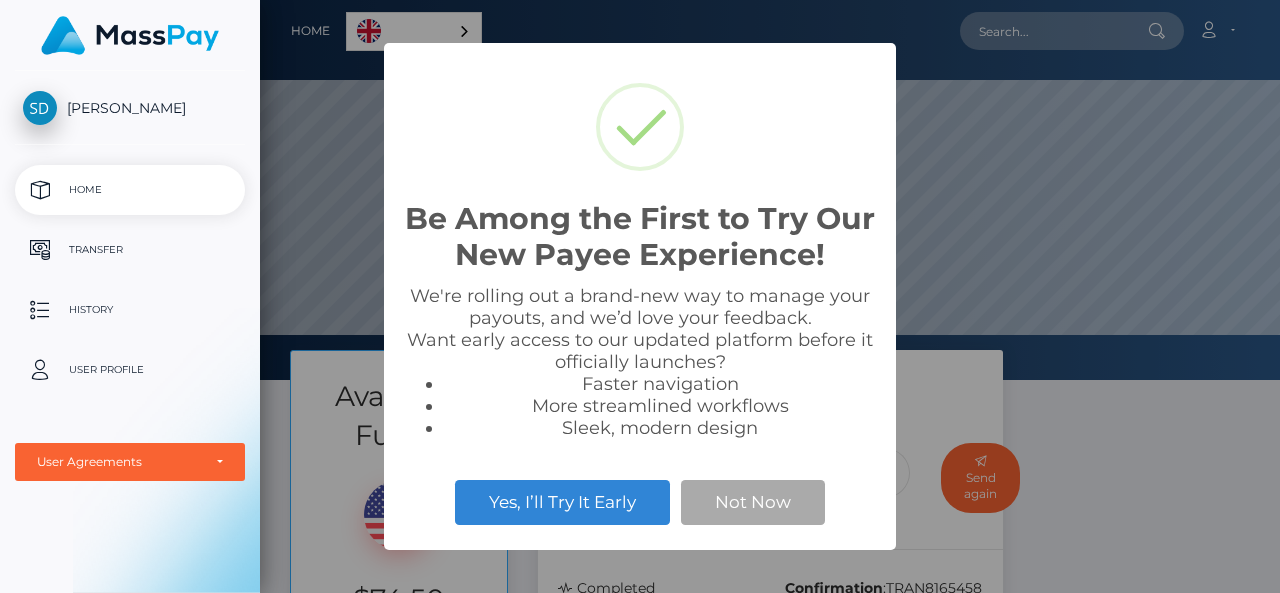 scroll, scrollTop: 999620, scrollLeft: 998980, axis: both 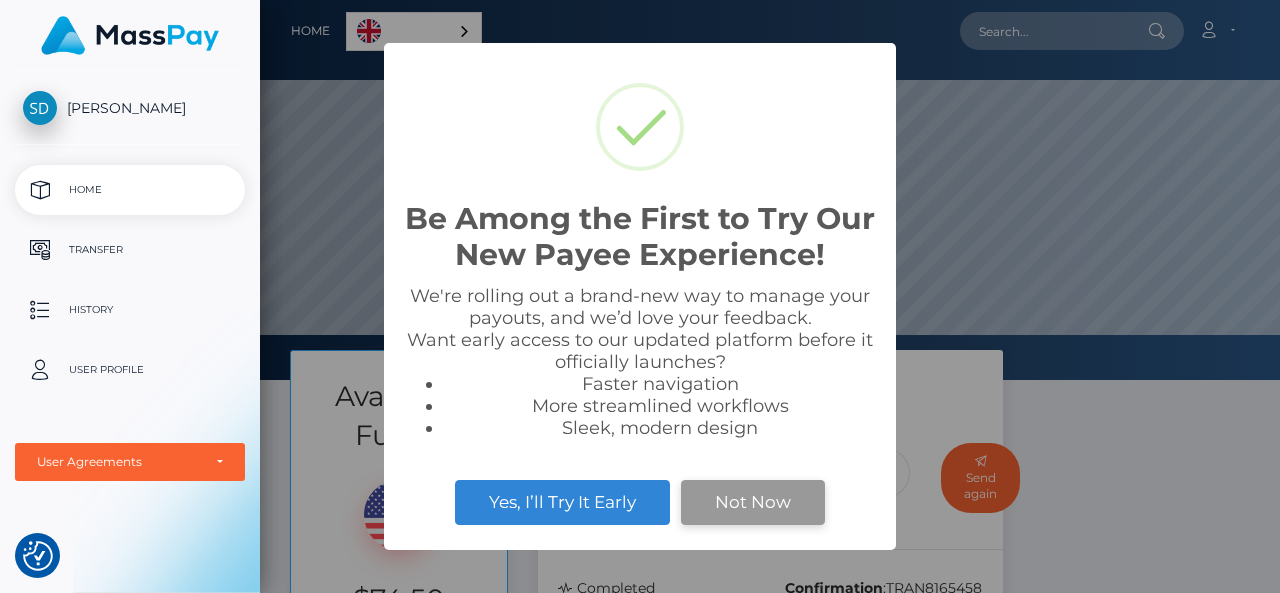 click on "Not Now" at bounding box center [753, 502] 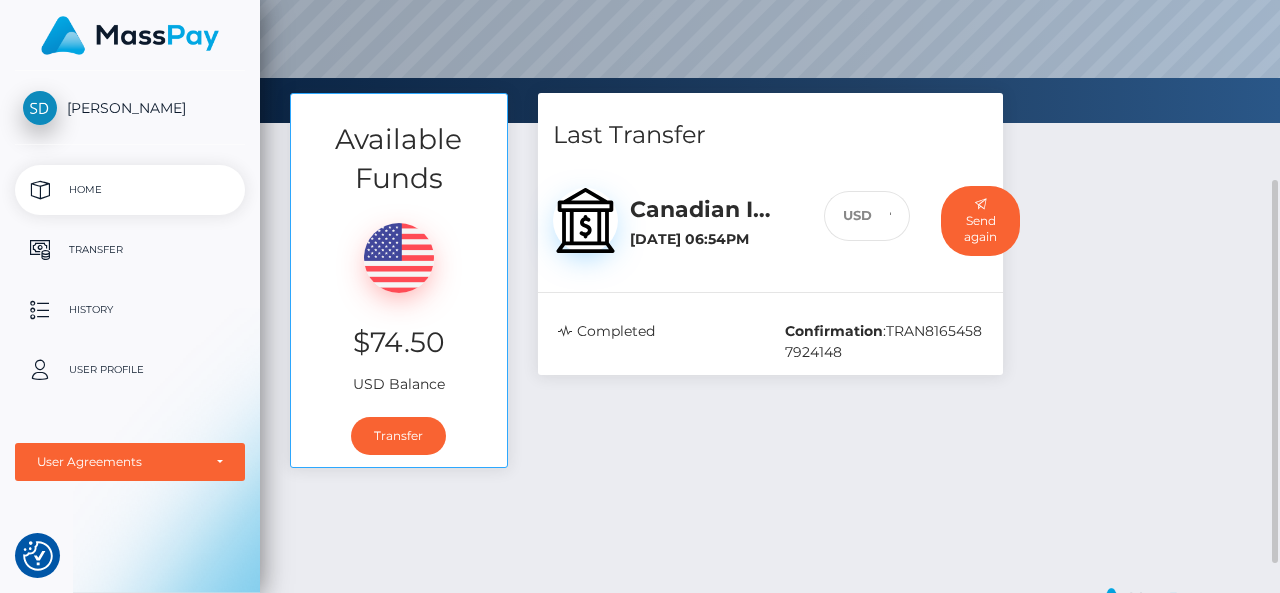 scroll, scrollTop: 265, scrollLeft: 0, axis: vertical 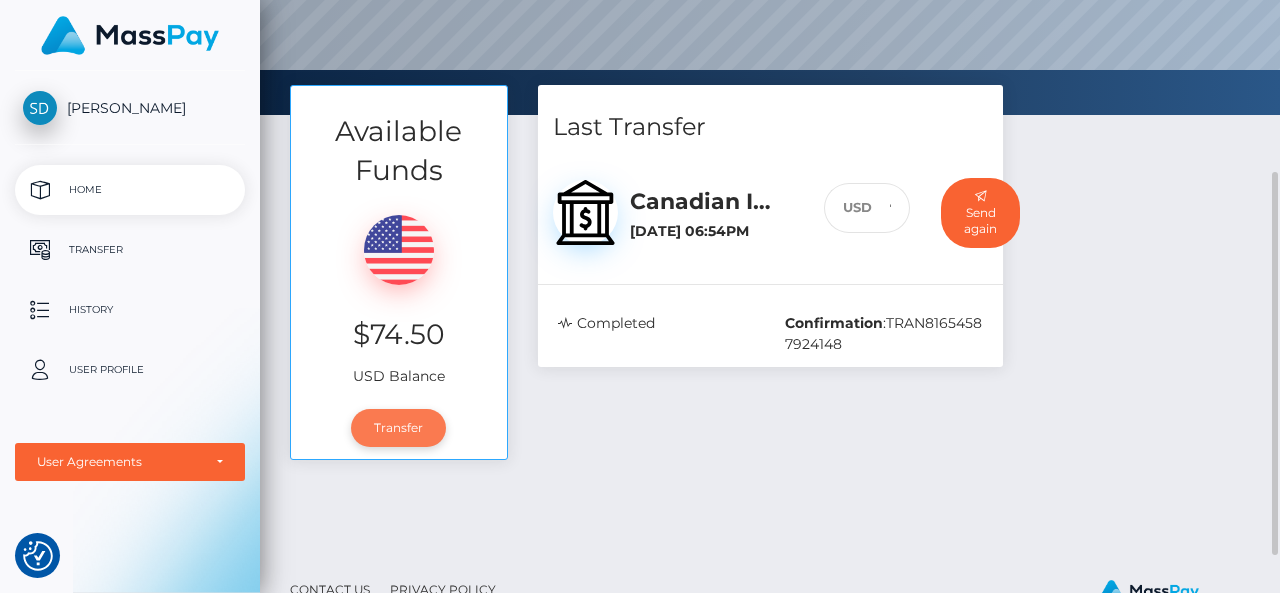 click on "Transfer" at bounding box center (398, 428) 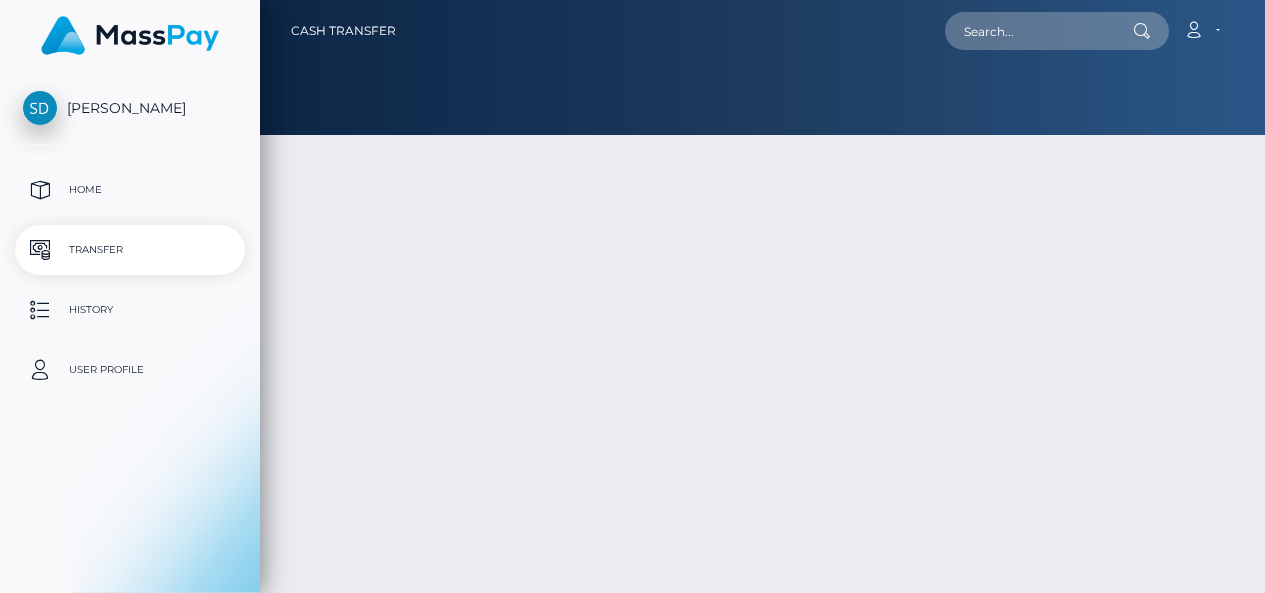 type on "74.5" 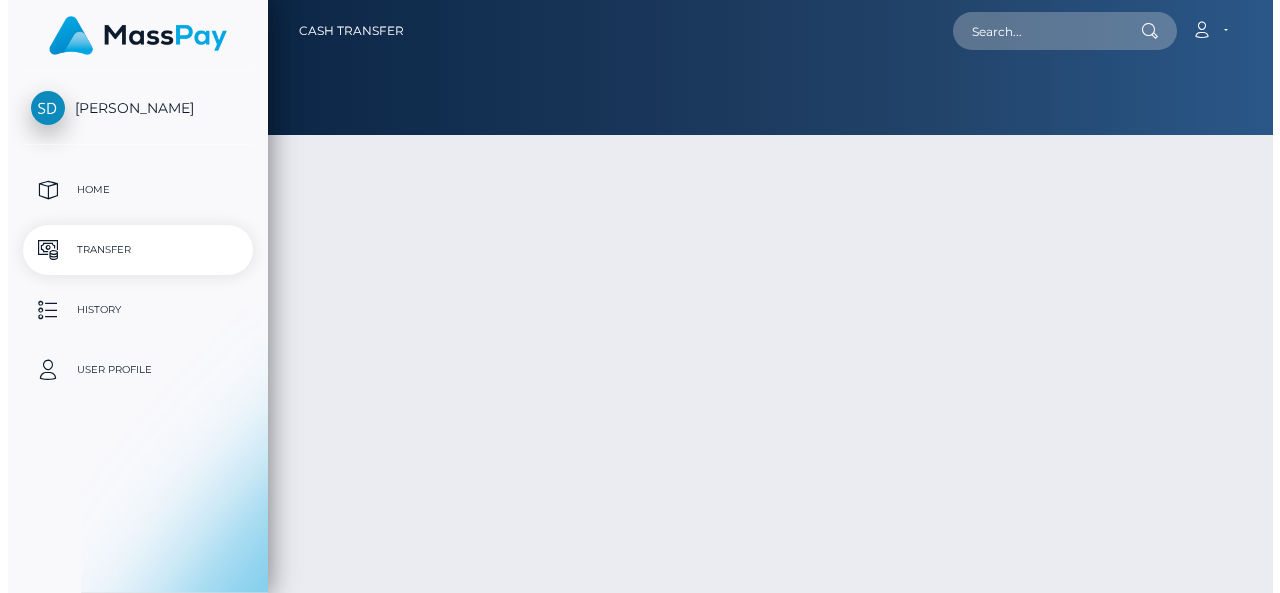 scroll, scrollTop: 0, scrollLeft: 0, axis: both 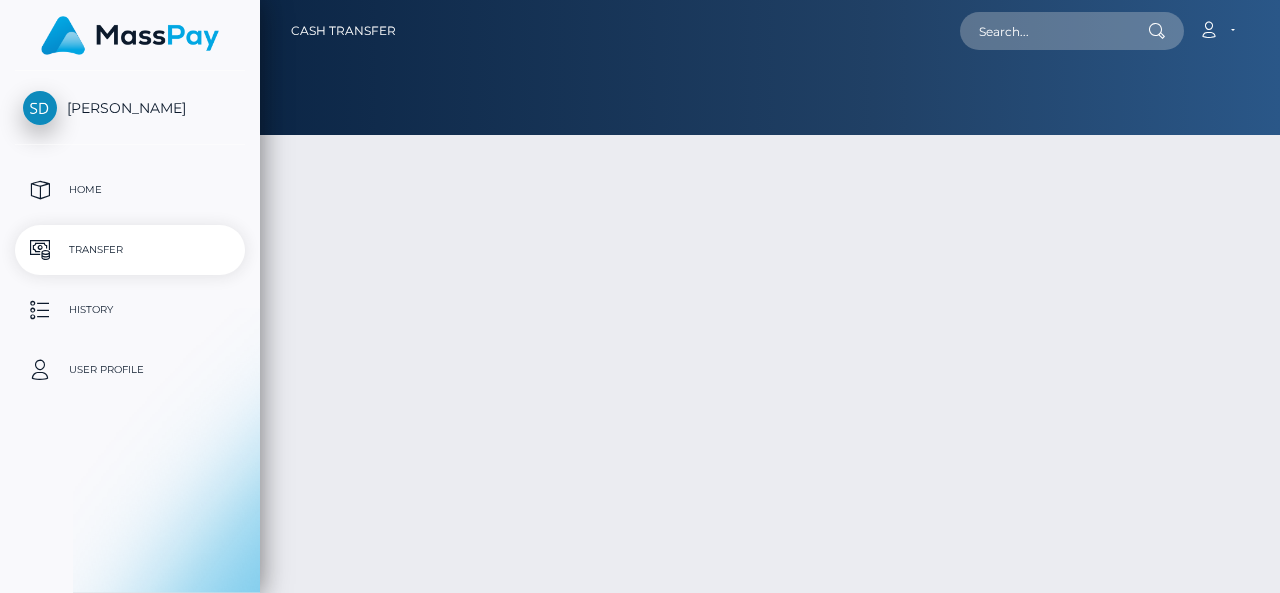select 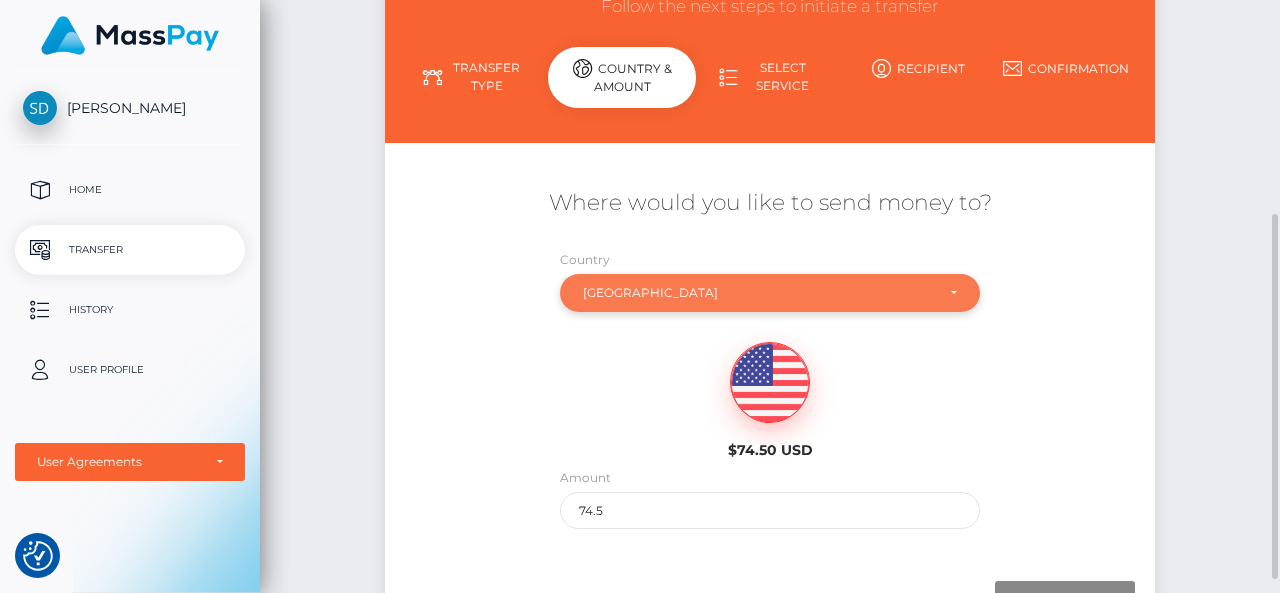 scroll, scrollTop: 288, scrollLeft: 0, axis: vertical 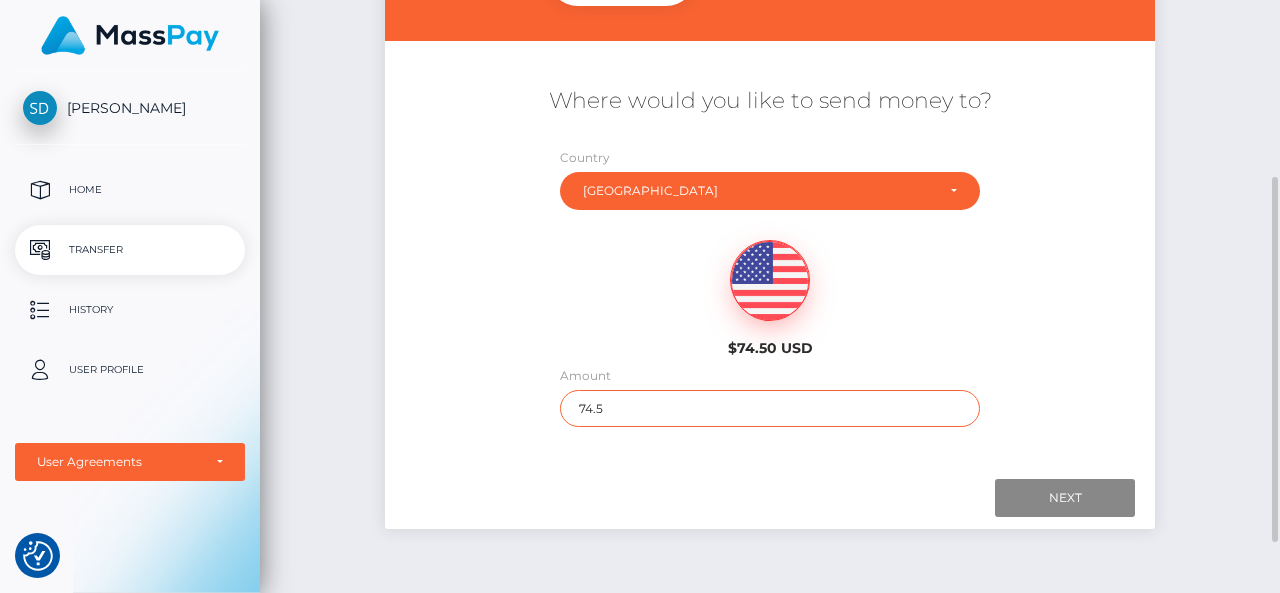 click on "74.5" at bounding box center [769, 408] 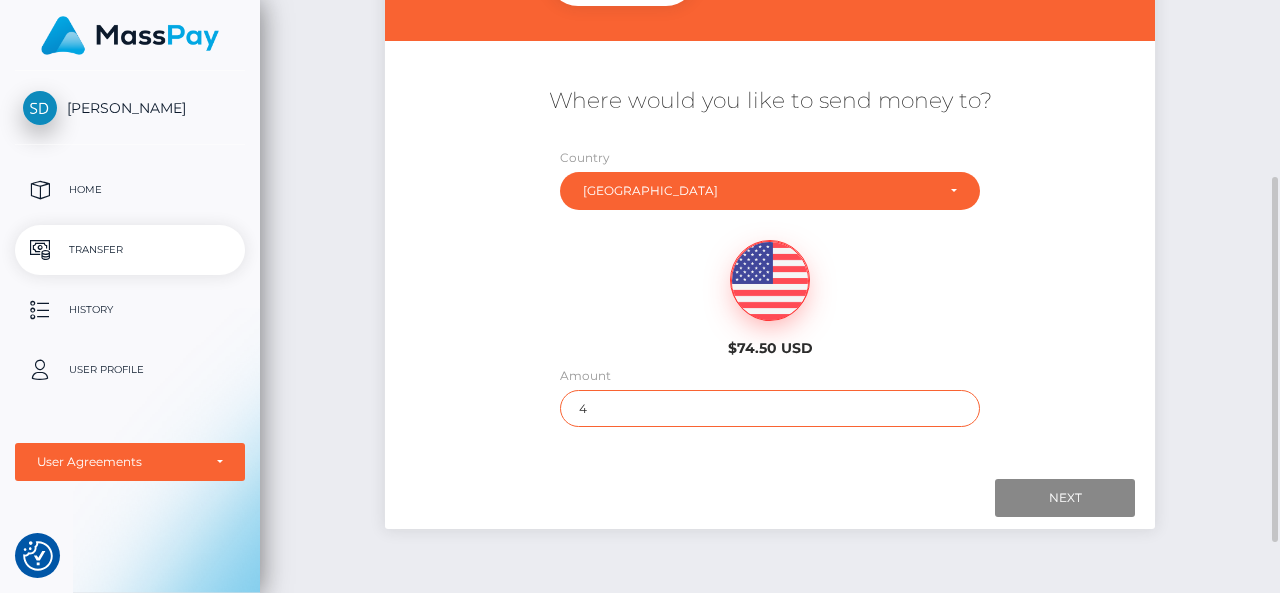 type on "40" 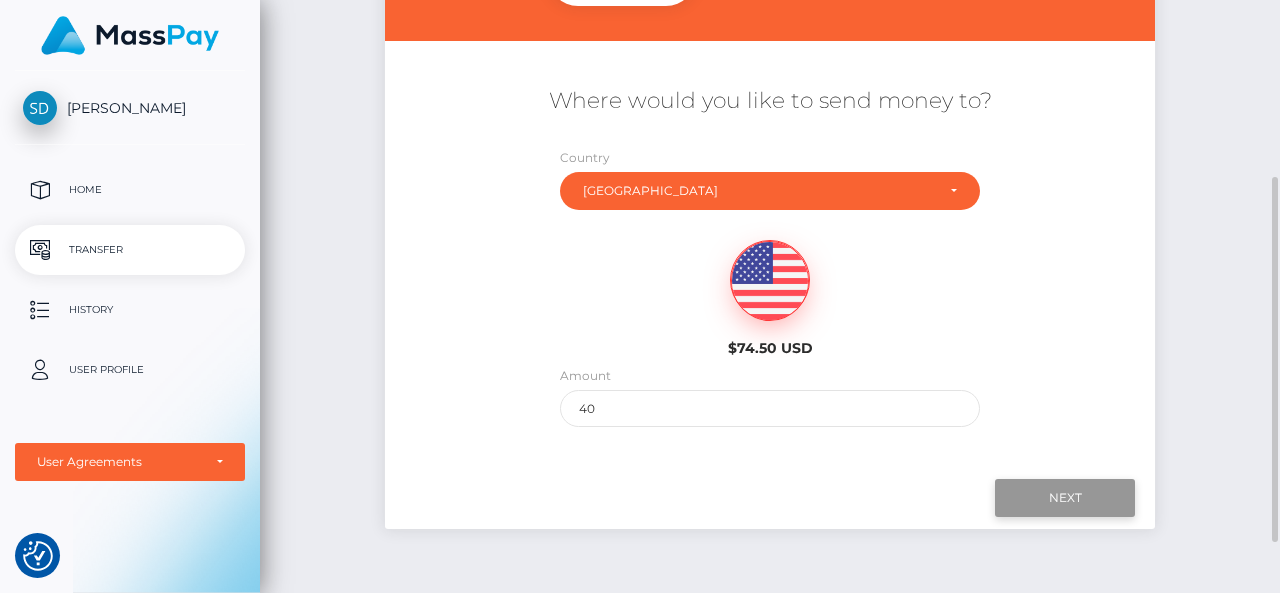 click on "Next" at bounding box center [1065, 498] 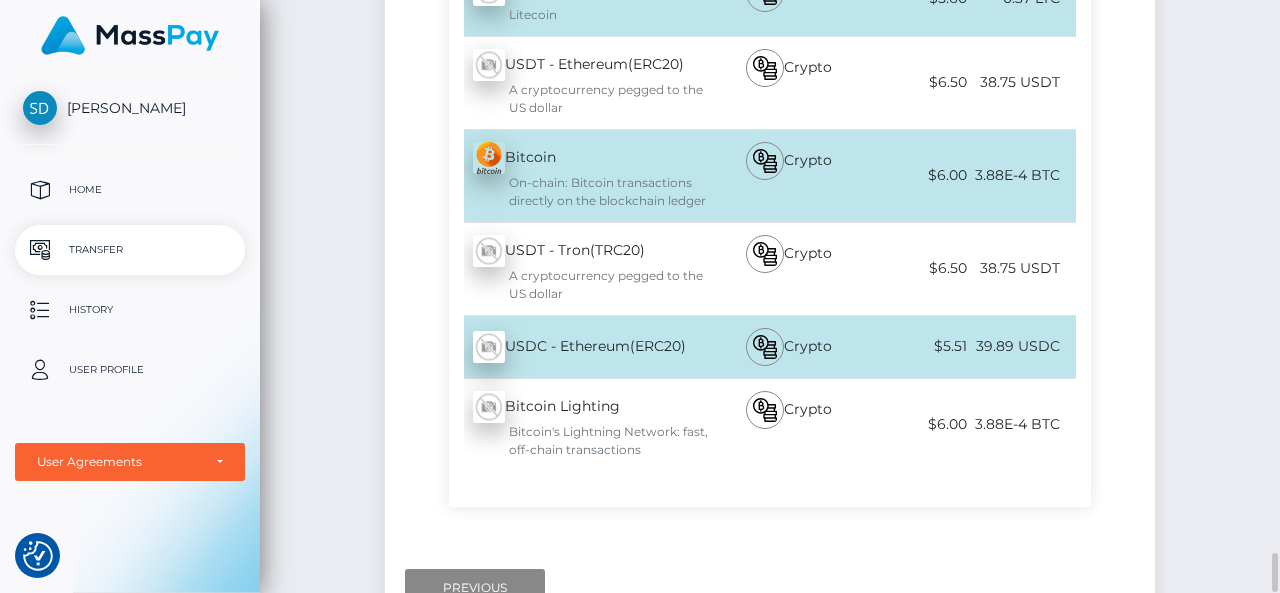 scroll, scrollTop: 8176, scrollLeft: 0, axis: vertical 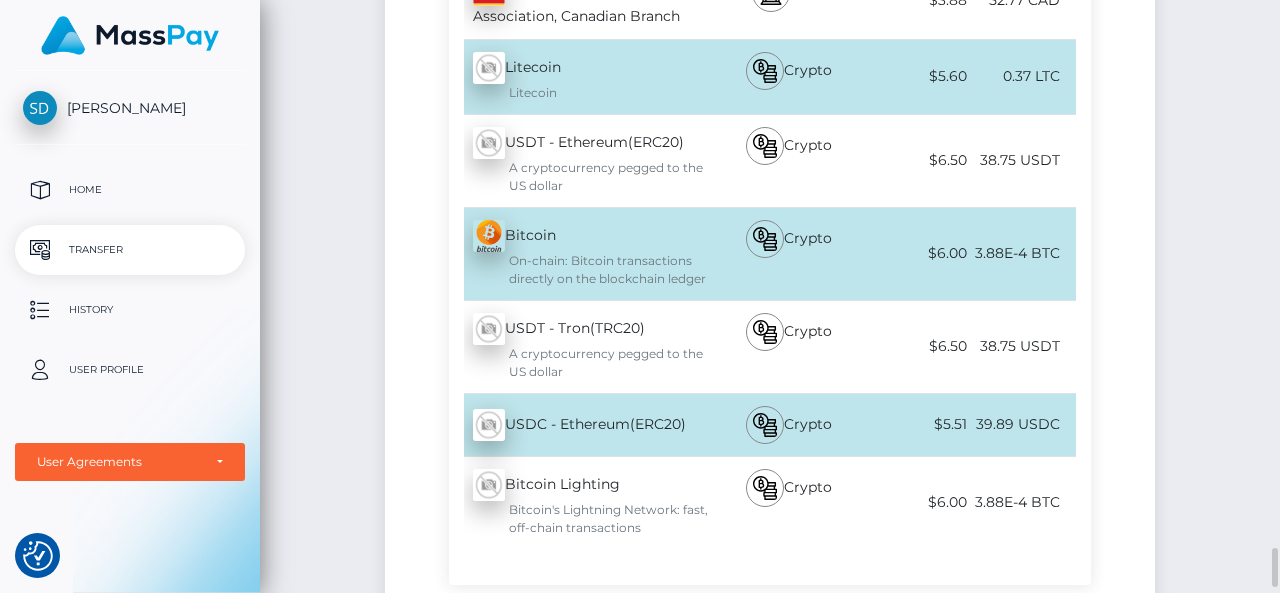 click on "USDC - Ethereum(ERC20)  - USDC" at bounding box center (579, 425) 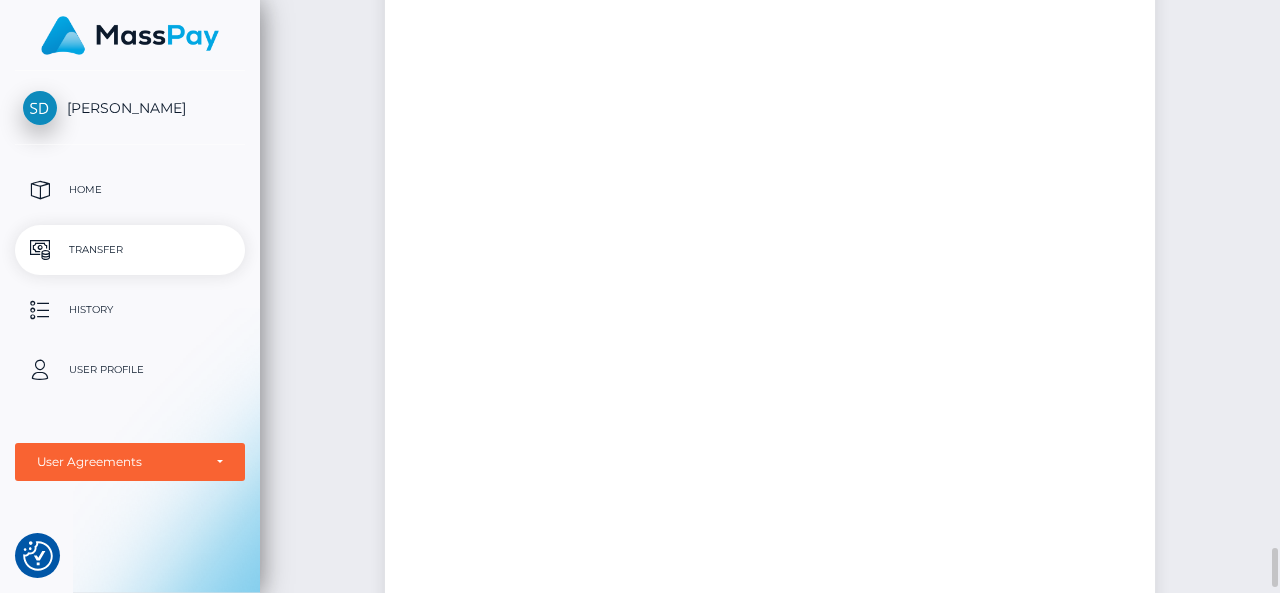 scroll, scrollTop: 8176, scrollLeft: 0, axis: vertical 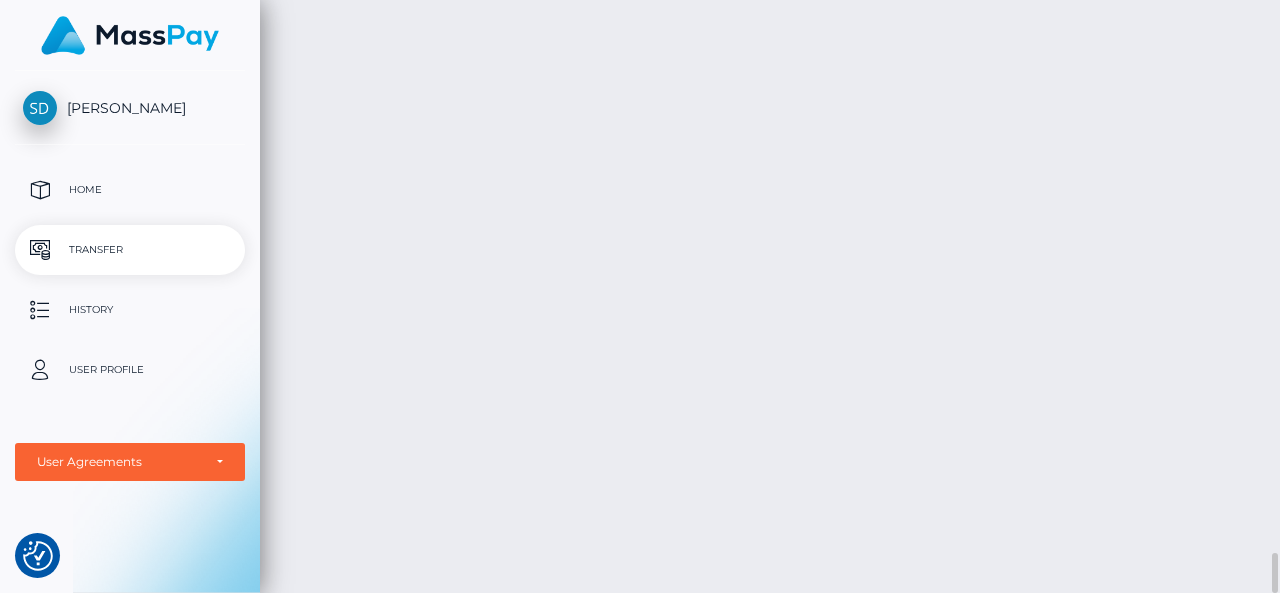 click on "Cash Transfer
English Español 中文 (简体) Português (Brasil)
Account
Logout" at bounding box center (770, 296) 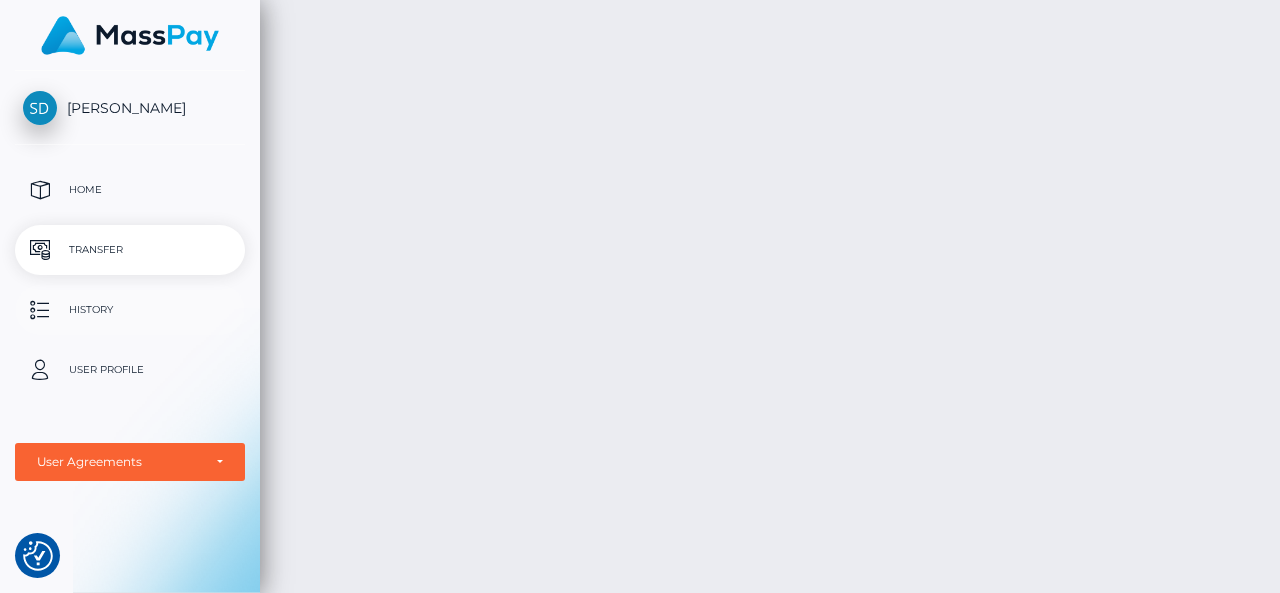 click on "History" at bounding box center [130, 310] 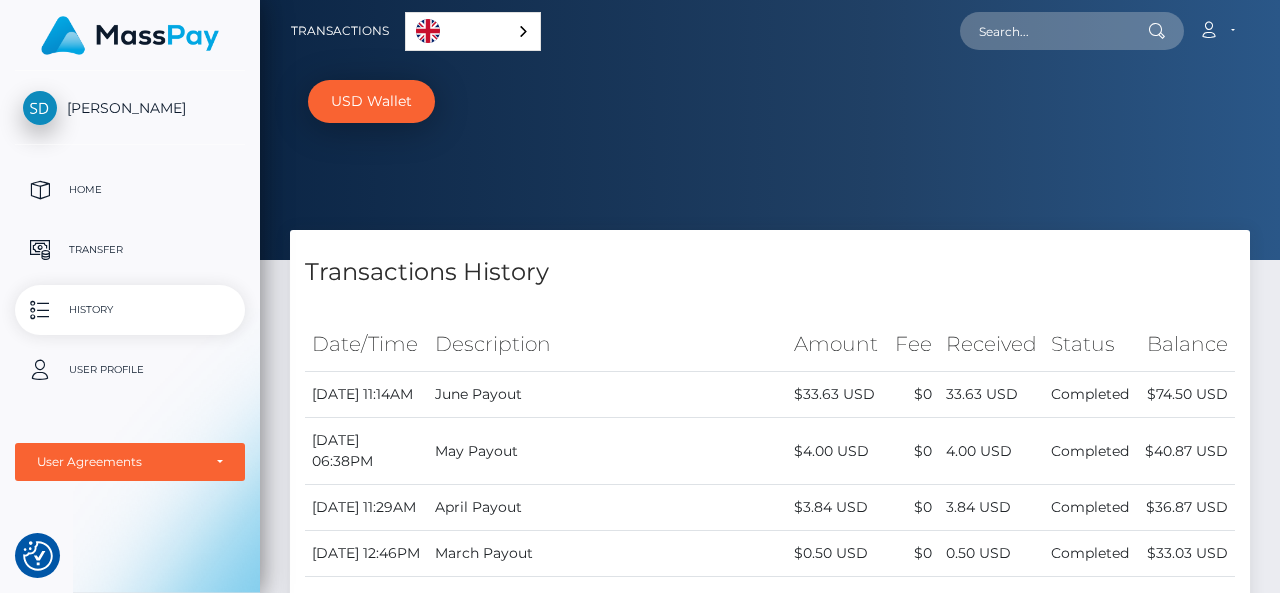 scroll, scrollTop: 0, scrollLeft: 0, axis: both 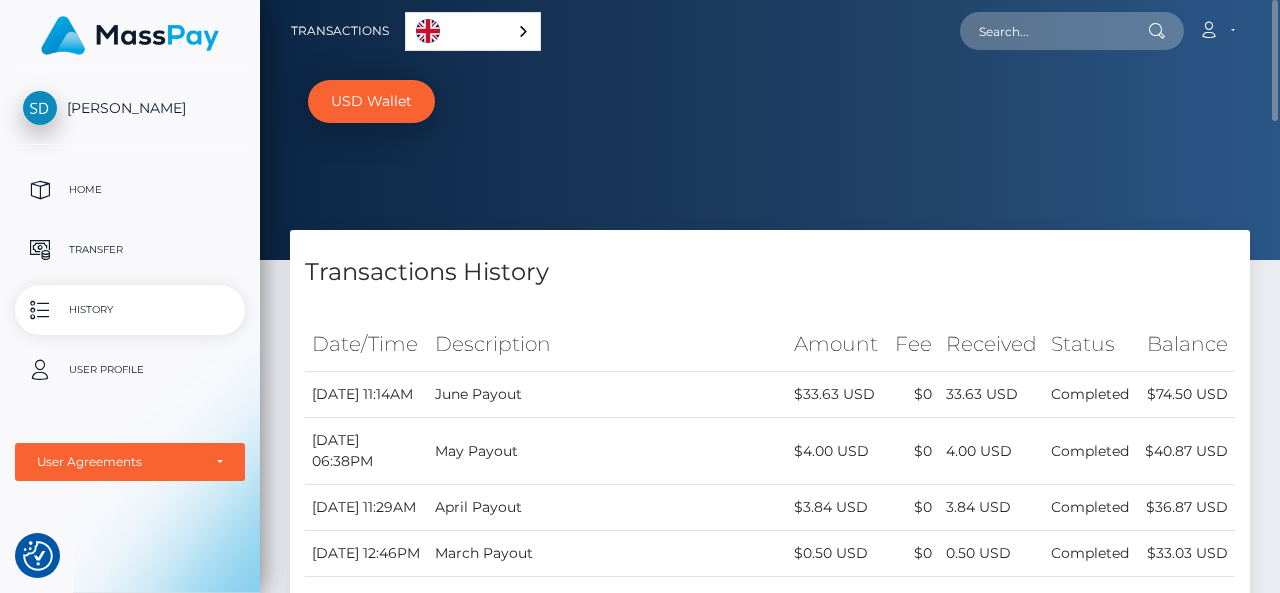 click on "USD Wallet" at bounding box center (371, 101) 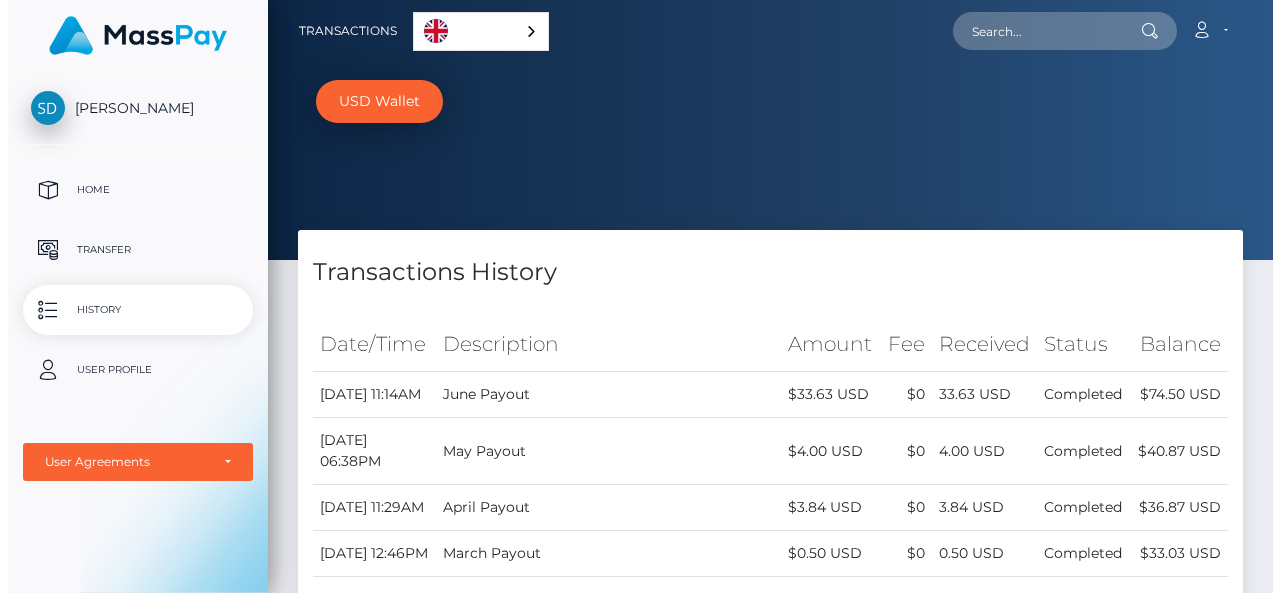 scroll, scrollTop: 0, scrollLeft: 0, axis: both 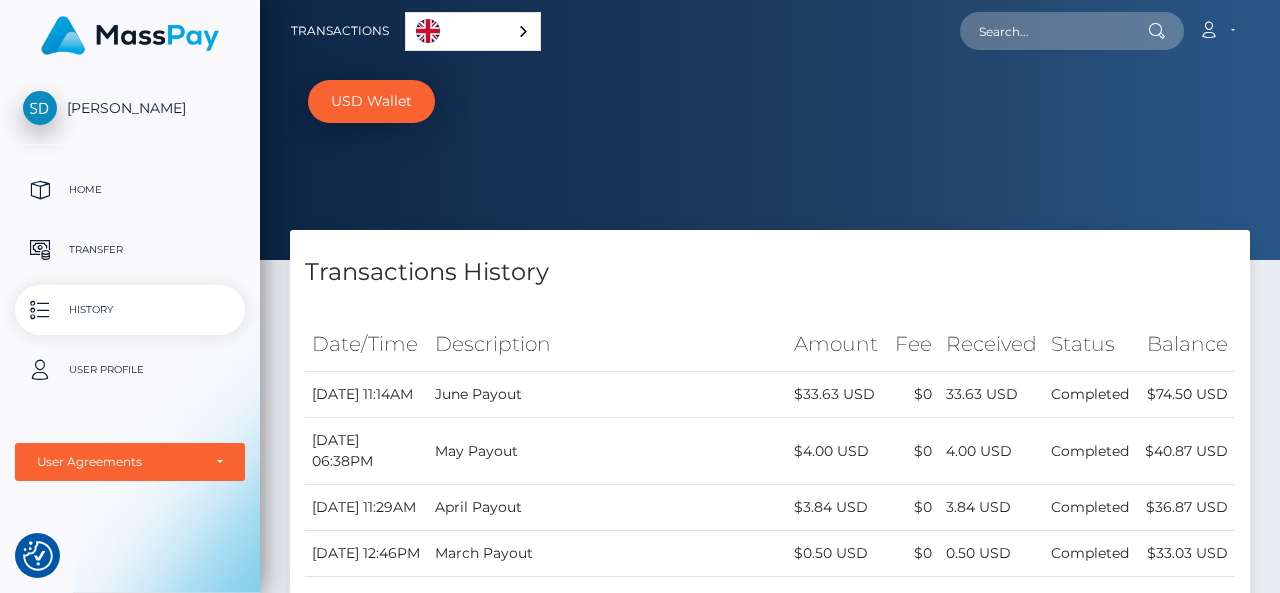 click on "Home" at bounding box center [130, 190] 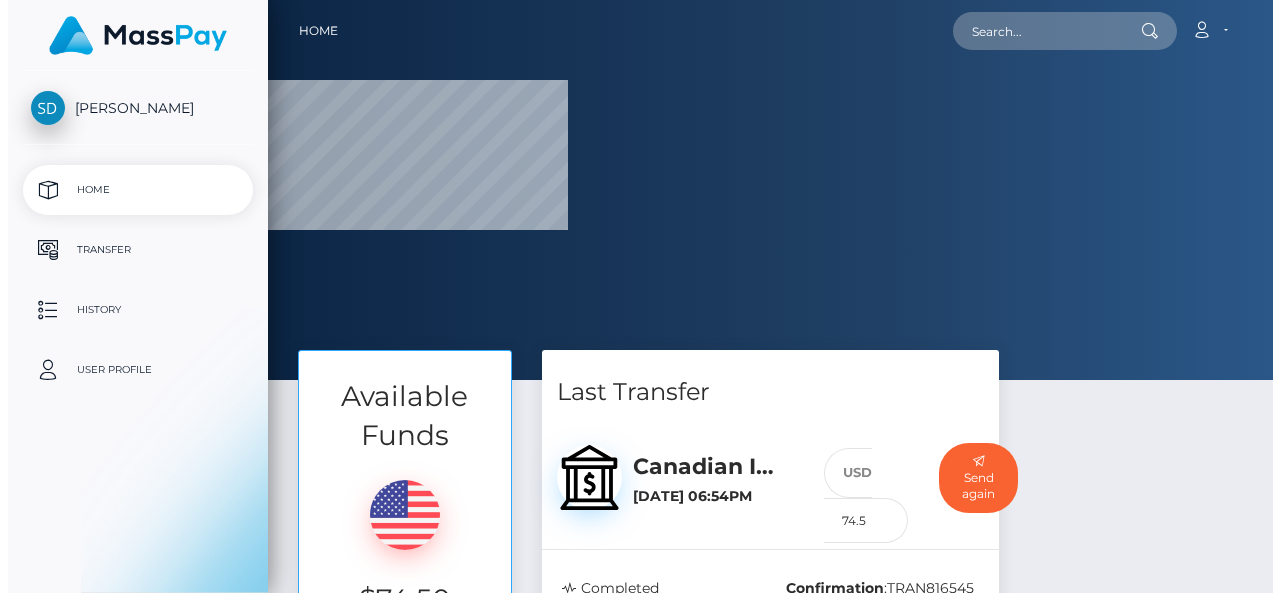 scroll, scrollTop: 0, scrollLeft: 0, axis: both 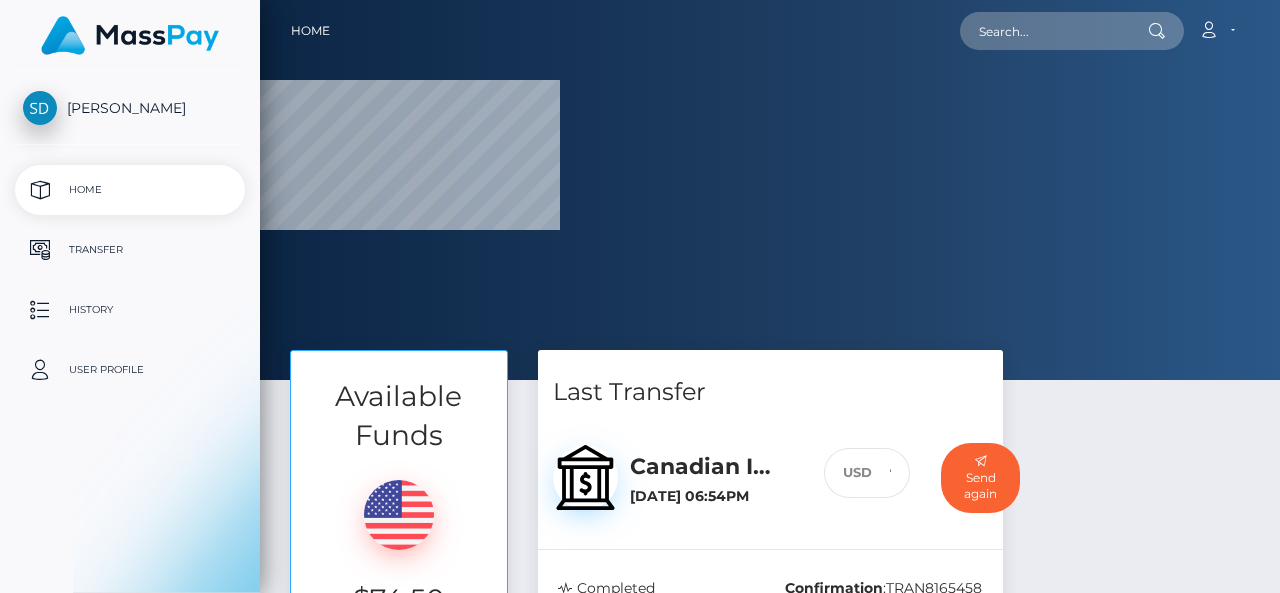 select 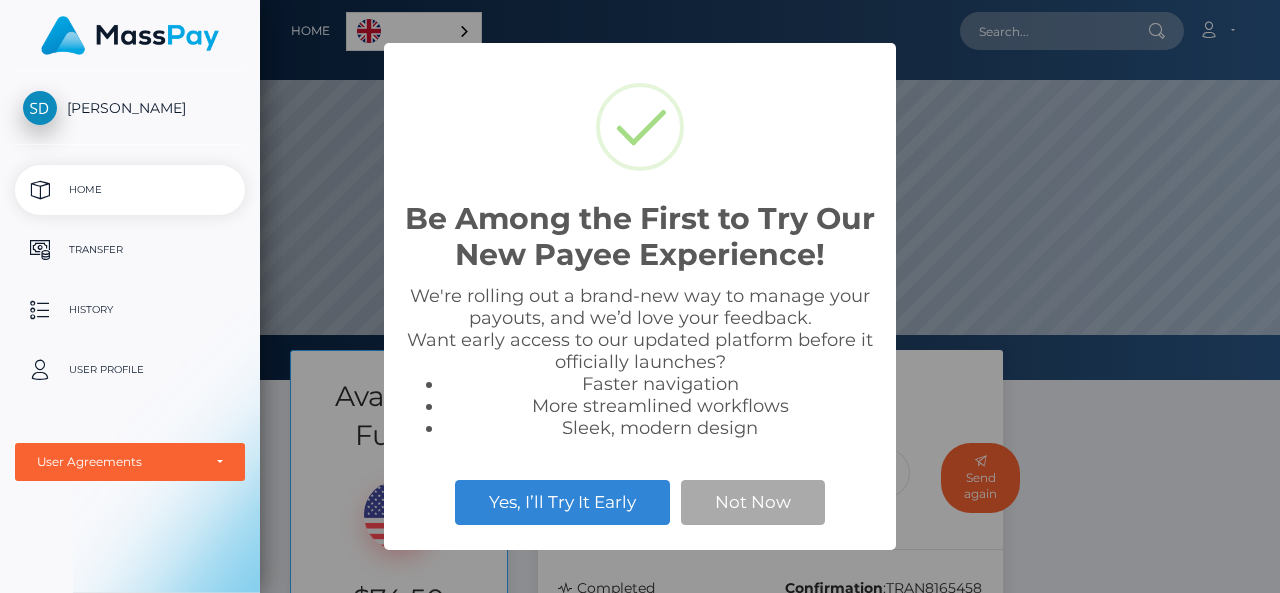 scroll, scrollTop: 999620, scrollLeft: 998980, axis: both 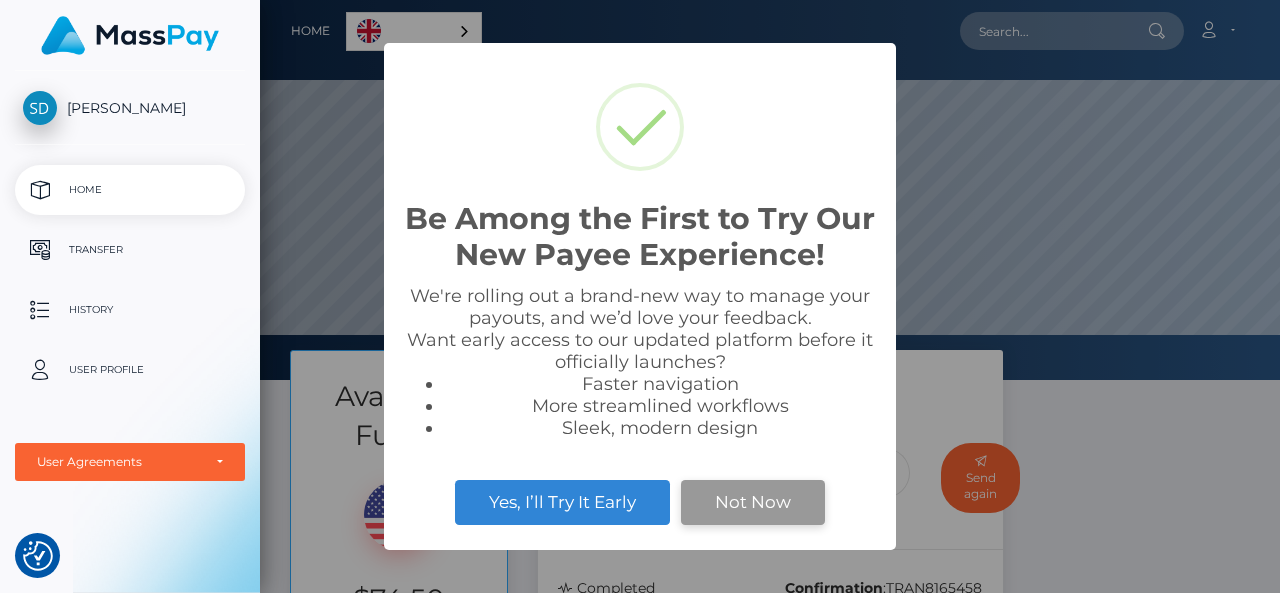 click on "Not Now" at bounding box center [753, 502] 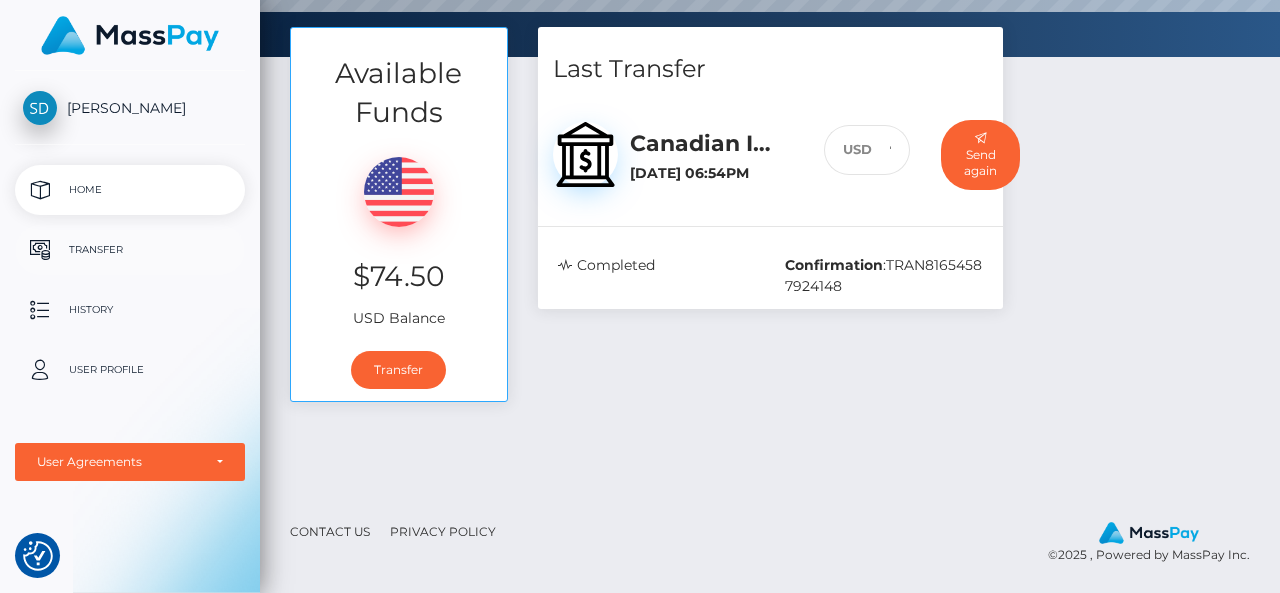 click on "Transfer" at bounding box center [130, 250] 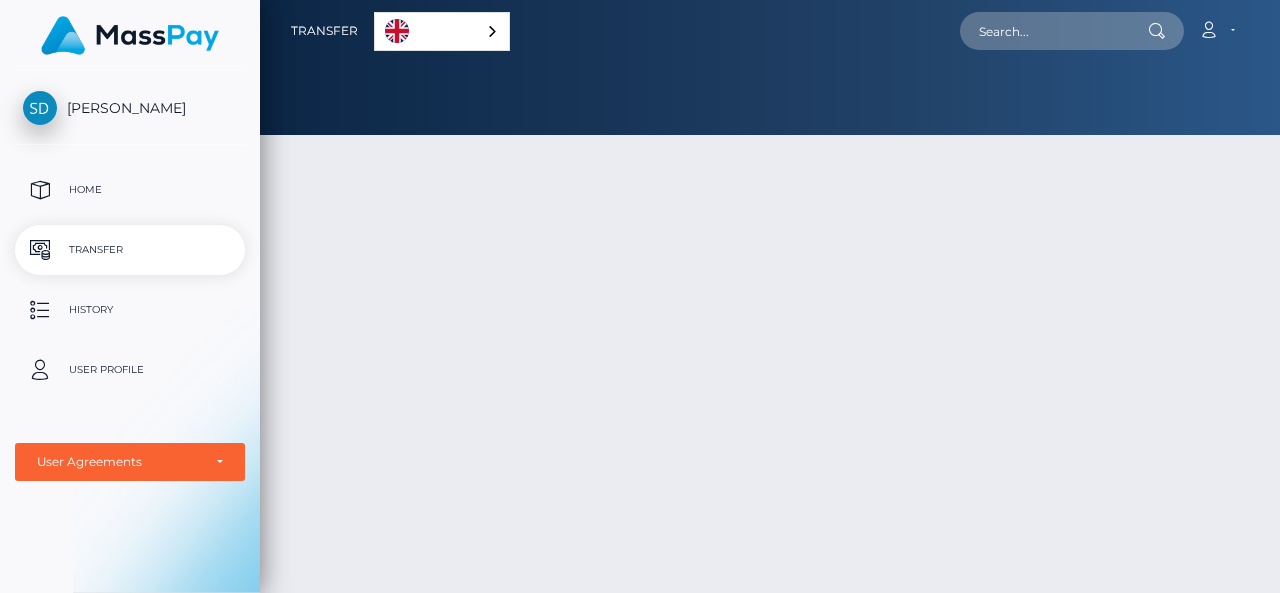 scroll, scrollTop: 0, scrollLeft: 0, axis: both 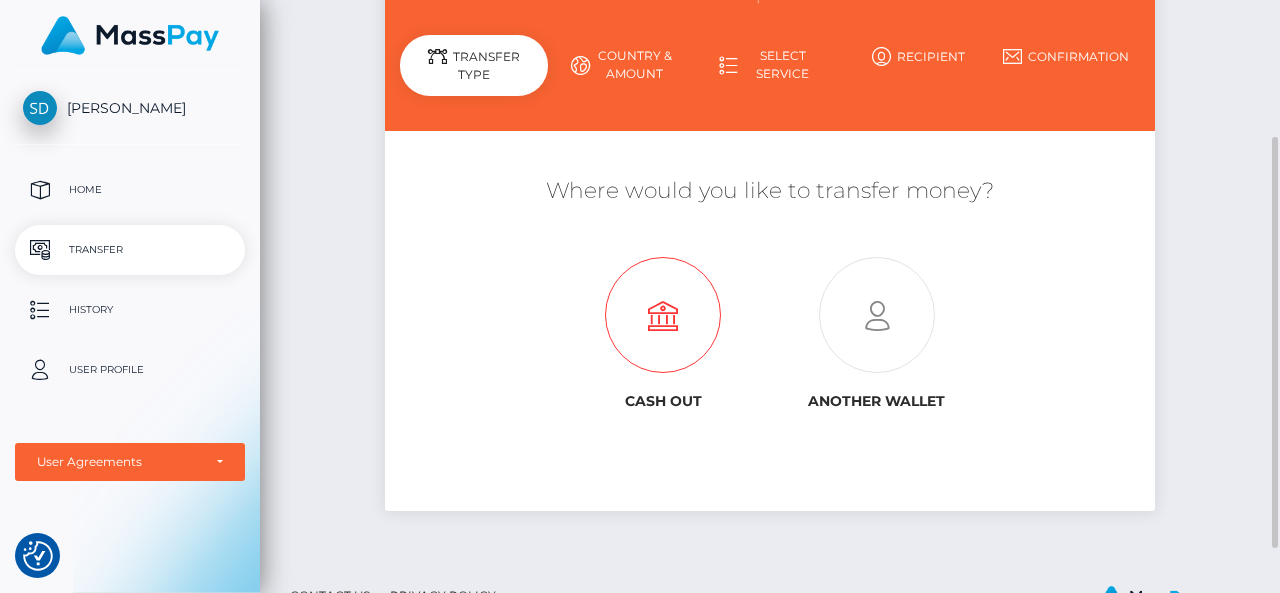 click at bounding box center [663, 316] 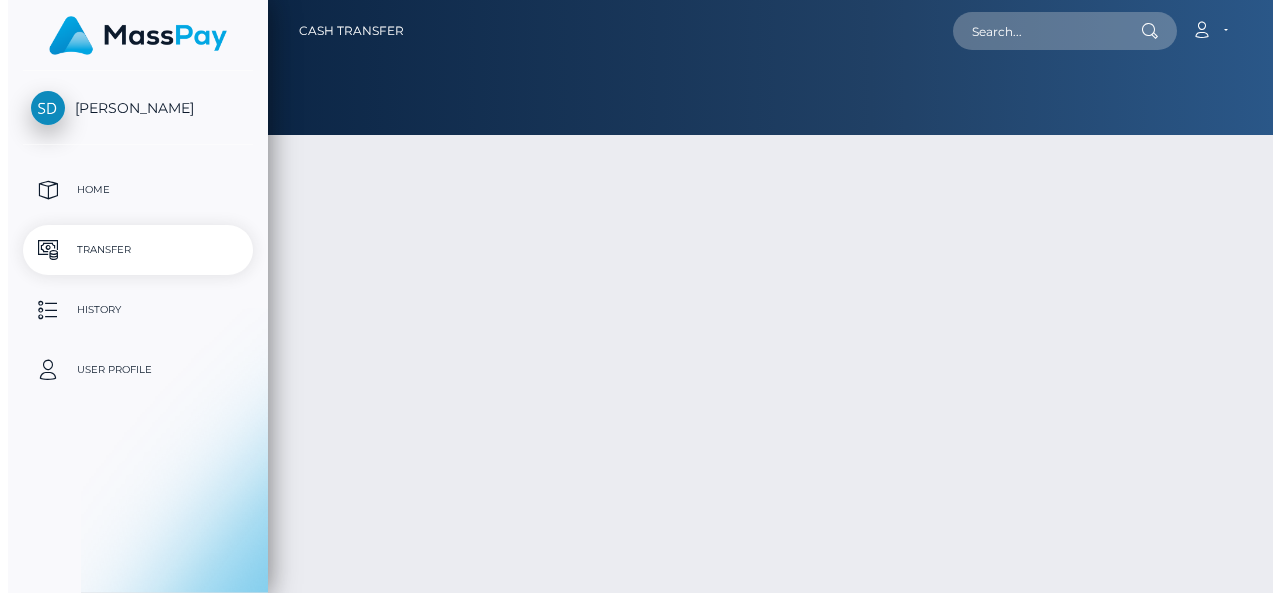 scroll, scrollTop: 0, scrollLeft: 0, axis: both 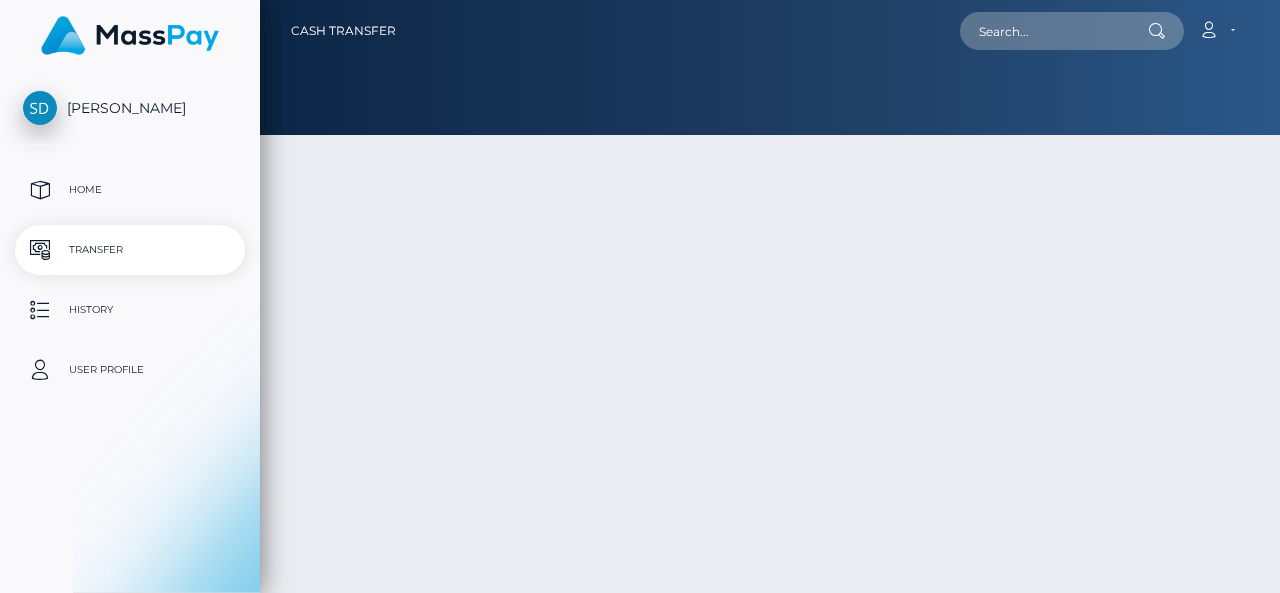 select 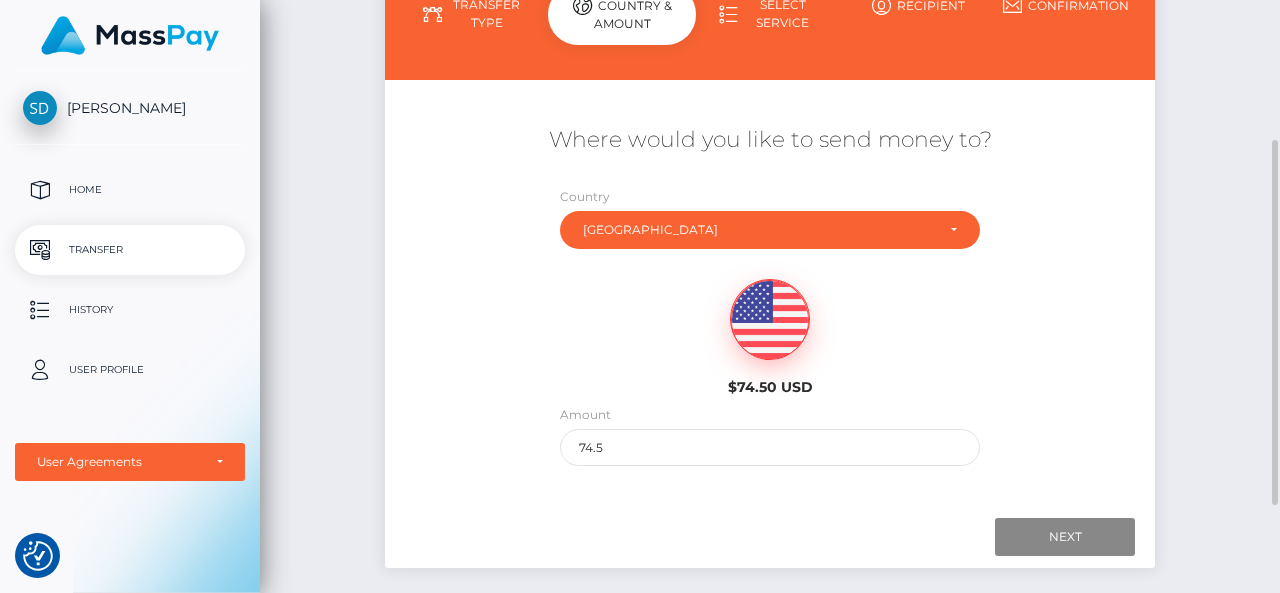 scroll, scrollTop: 288, scrollLeft: 0, axis: vertical 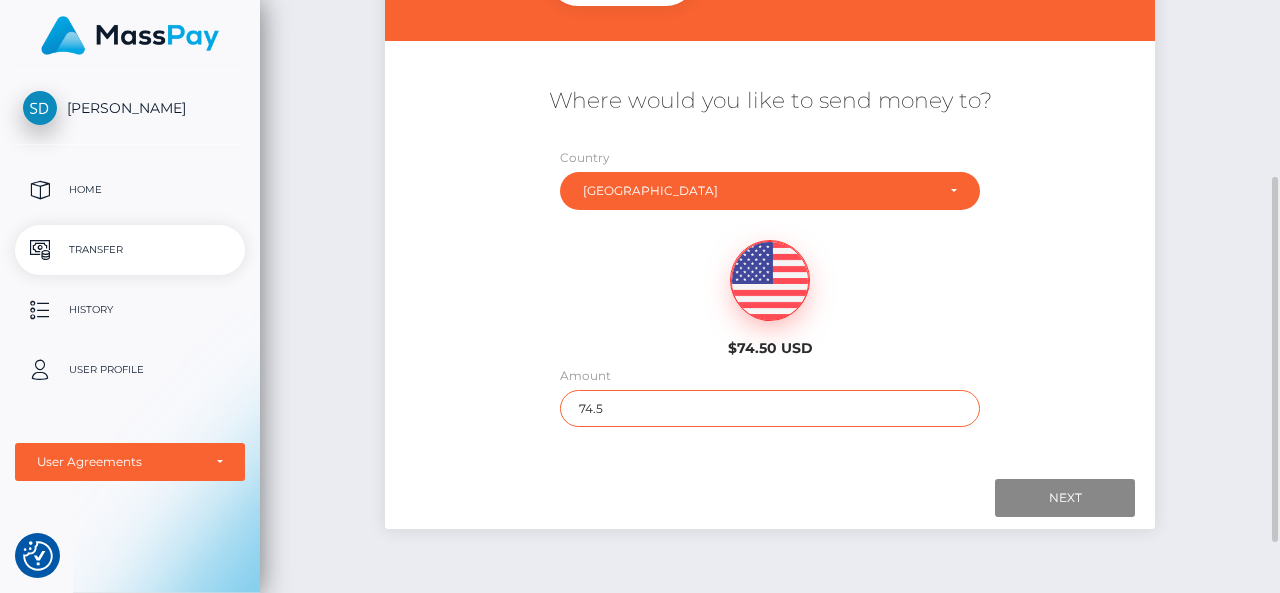 click on "74.5" at bounding box center [769, 408] 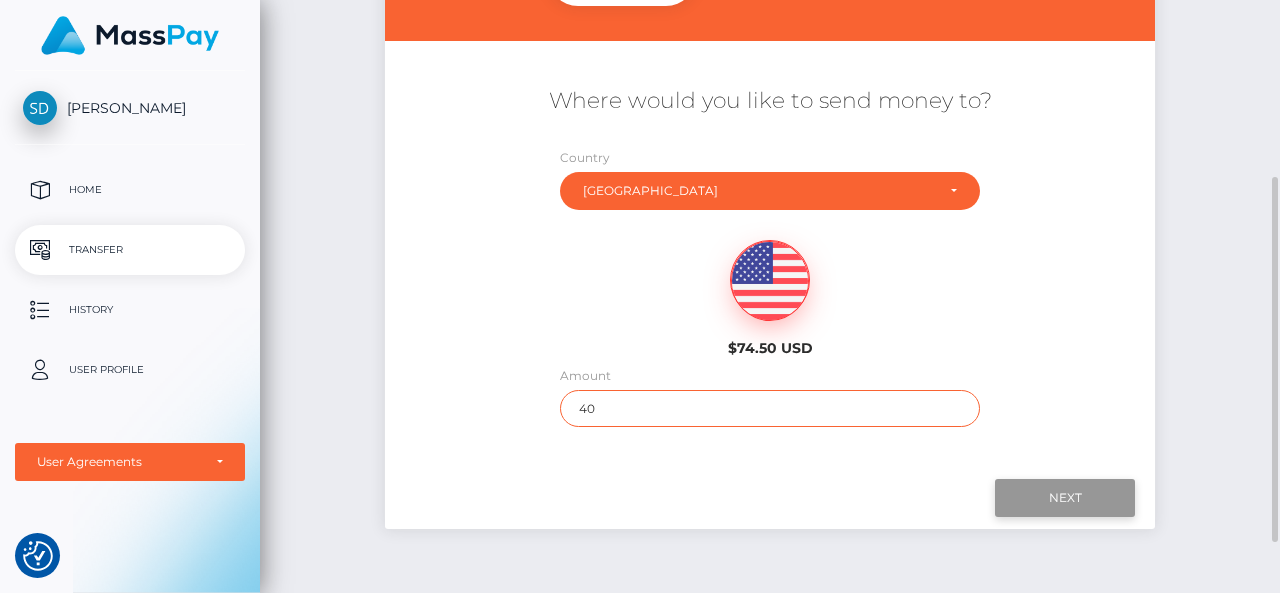 type on "40" 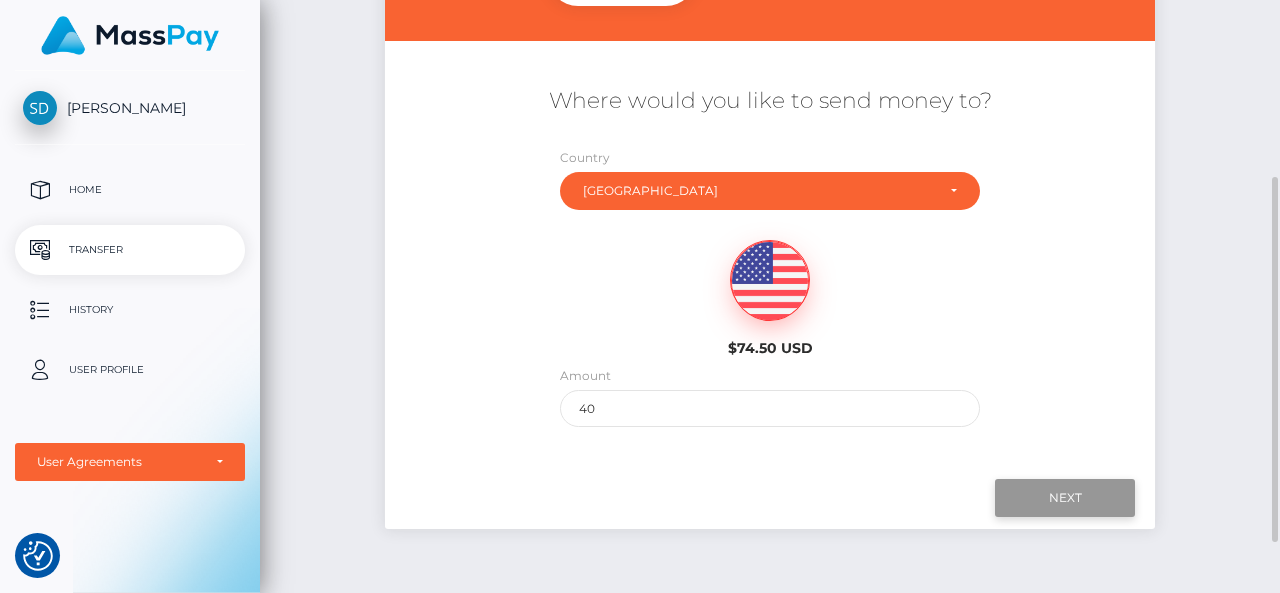 click on "Next" at bounding box center (1065, 498) 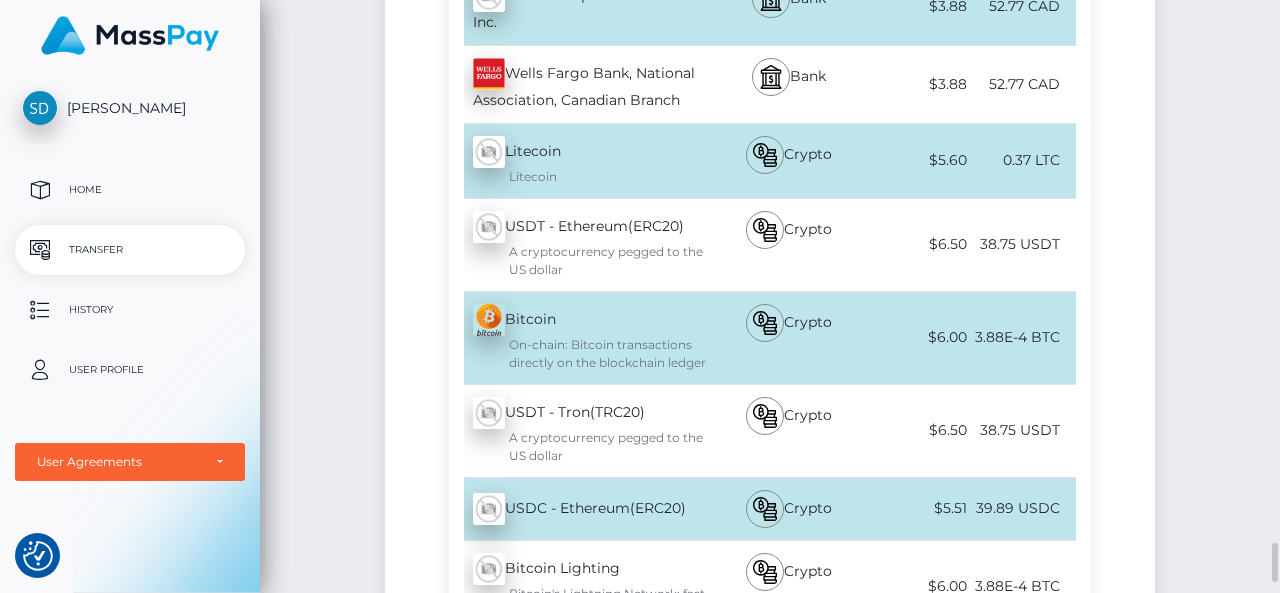 scroll, scrollTop: 8084, scrollLeft: 0, axis: vertical 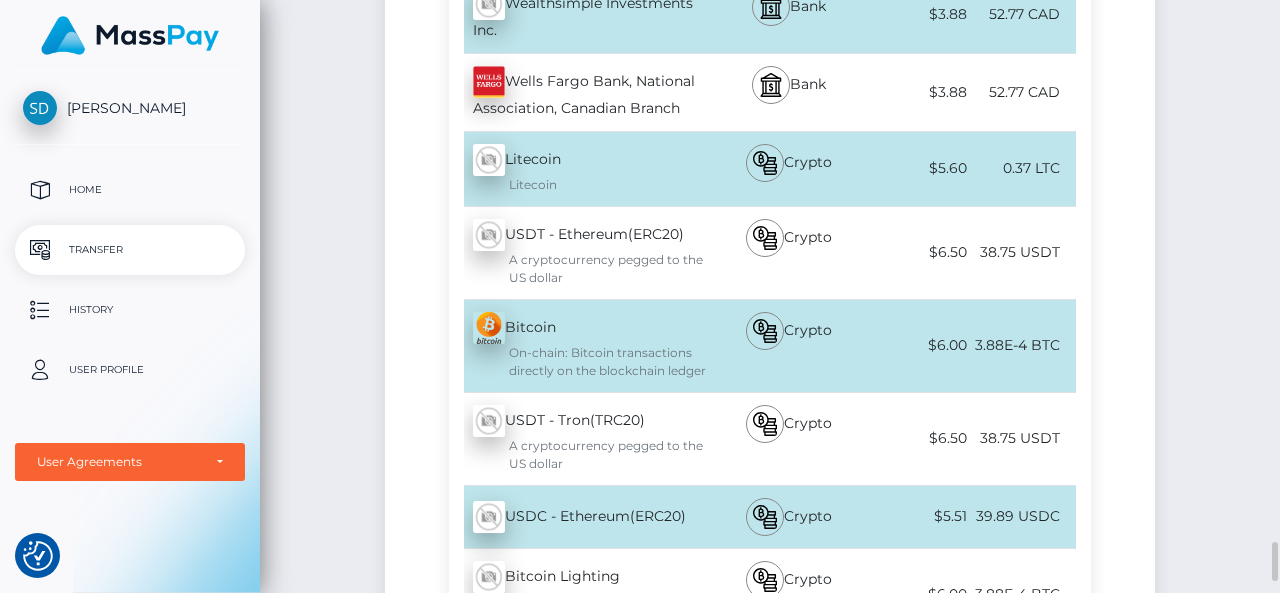 click on "USDC - Ethereum(ERC20)  - USDC" at bounding box center [579, 517] 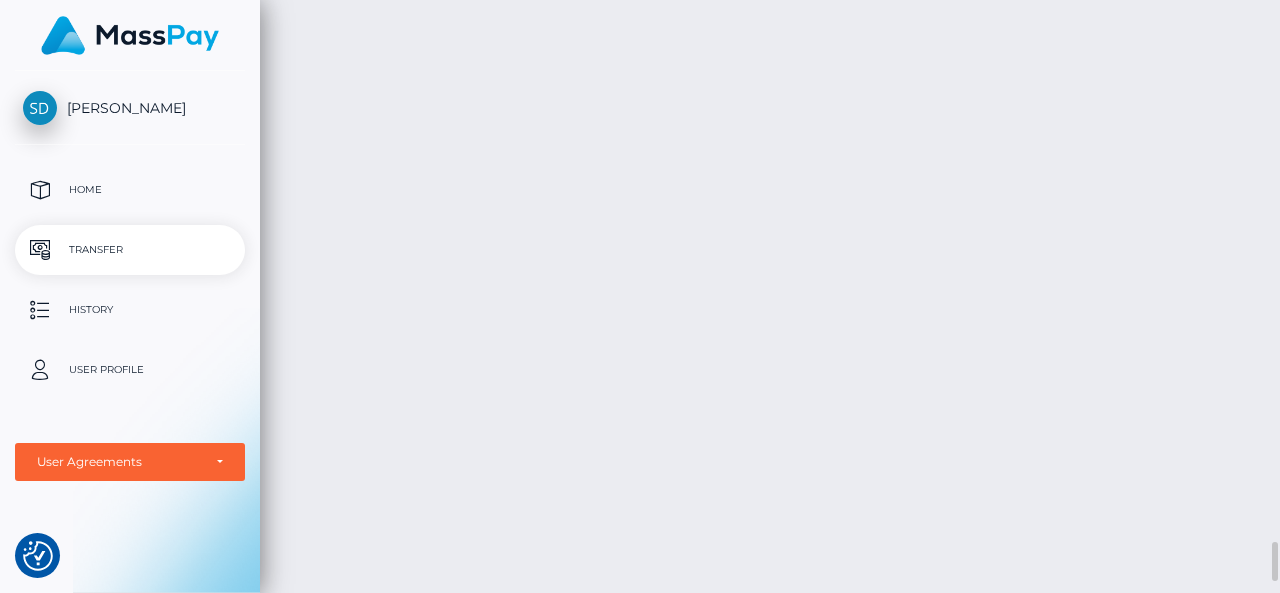 click on "Cash Transfer
English Español 中文 (简体) Português (Brasil)
Account
Logout" at bounding box center (770, 296) 